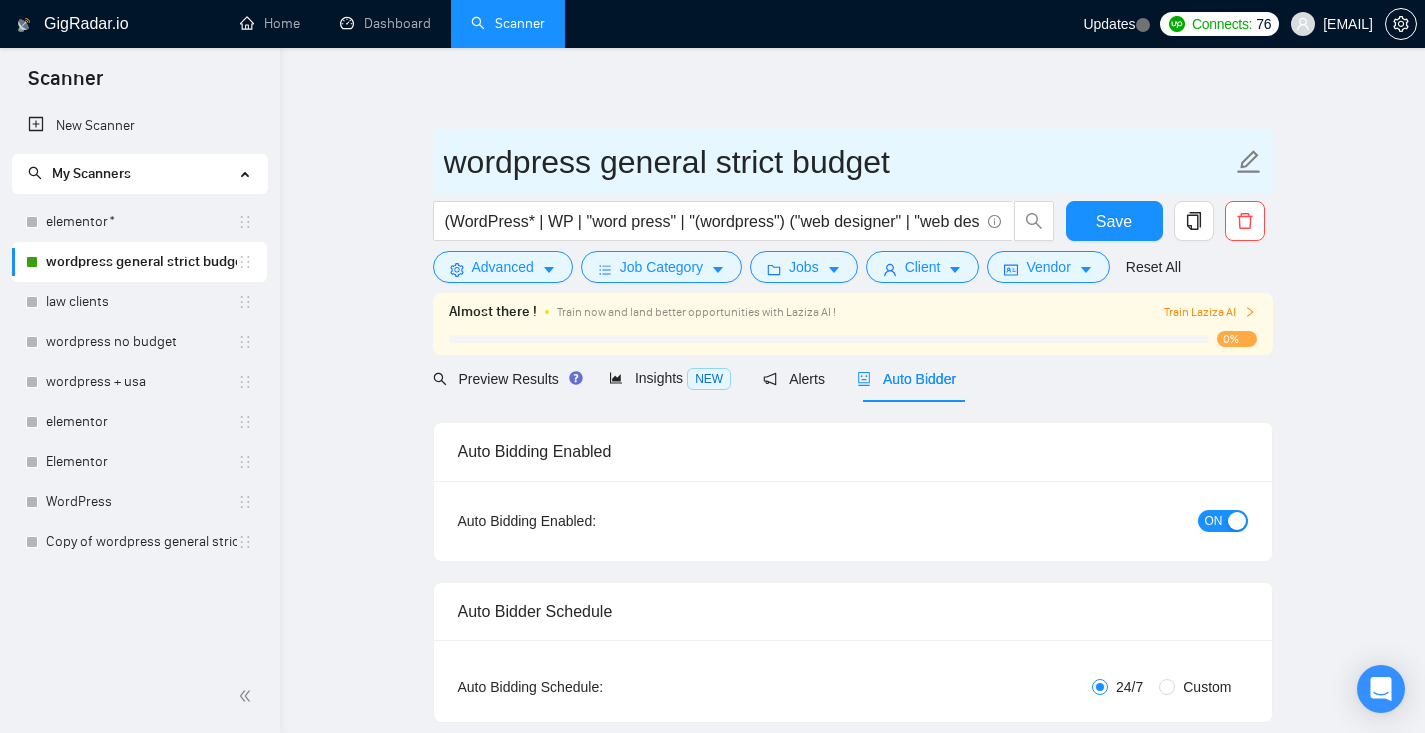 scroll, scrollTop: 0, scrollLeft: 0, axis: both 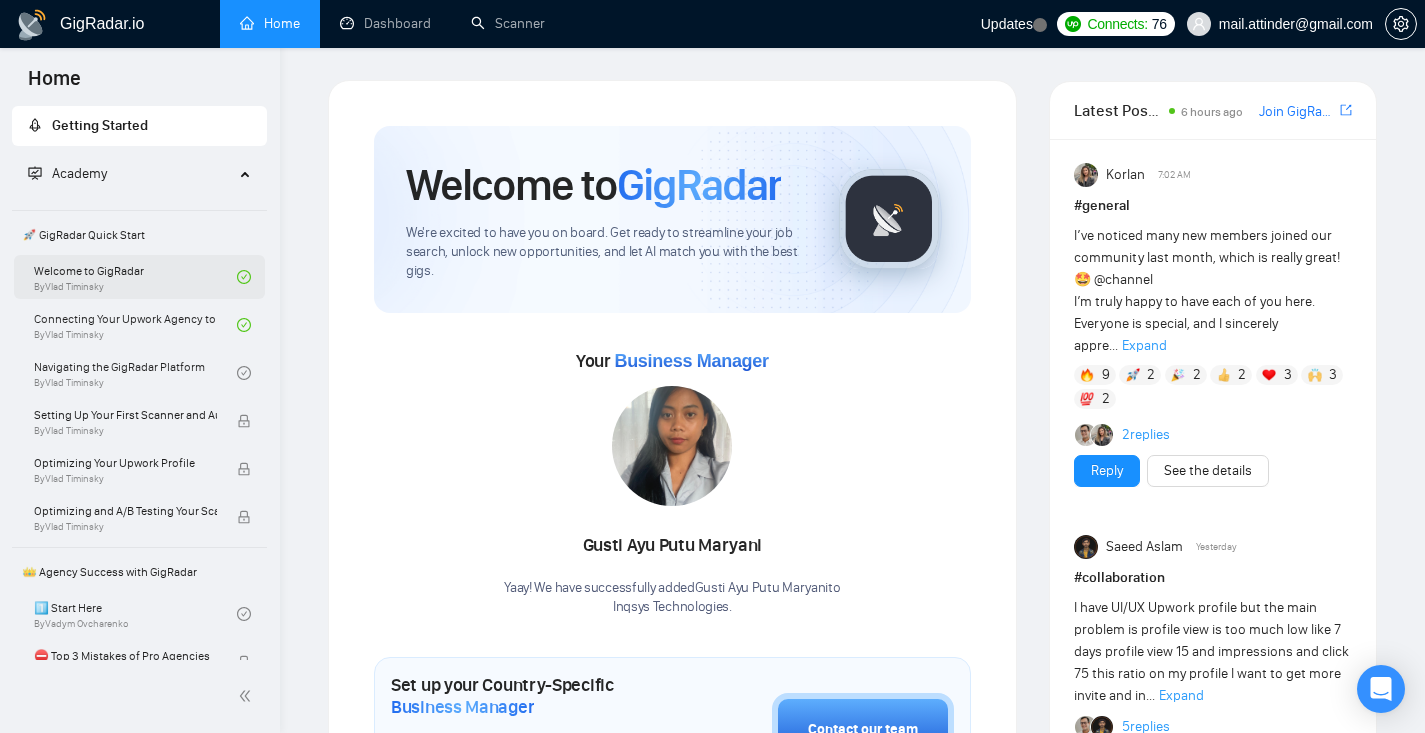 click on "Welcome to GigRadar By [LAST]" at bounding box center (135, 277) 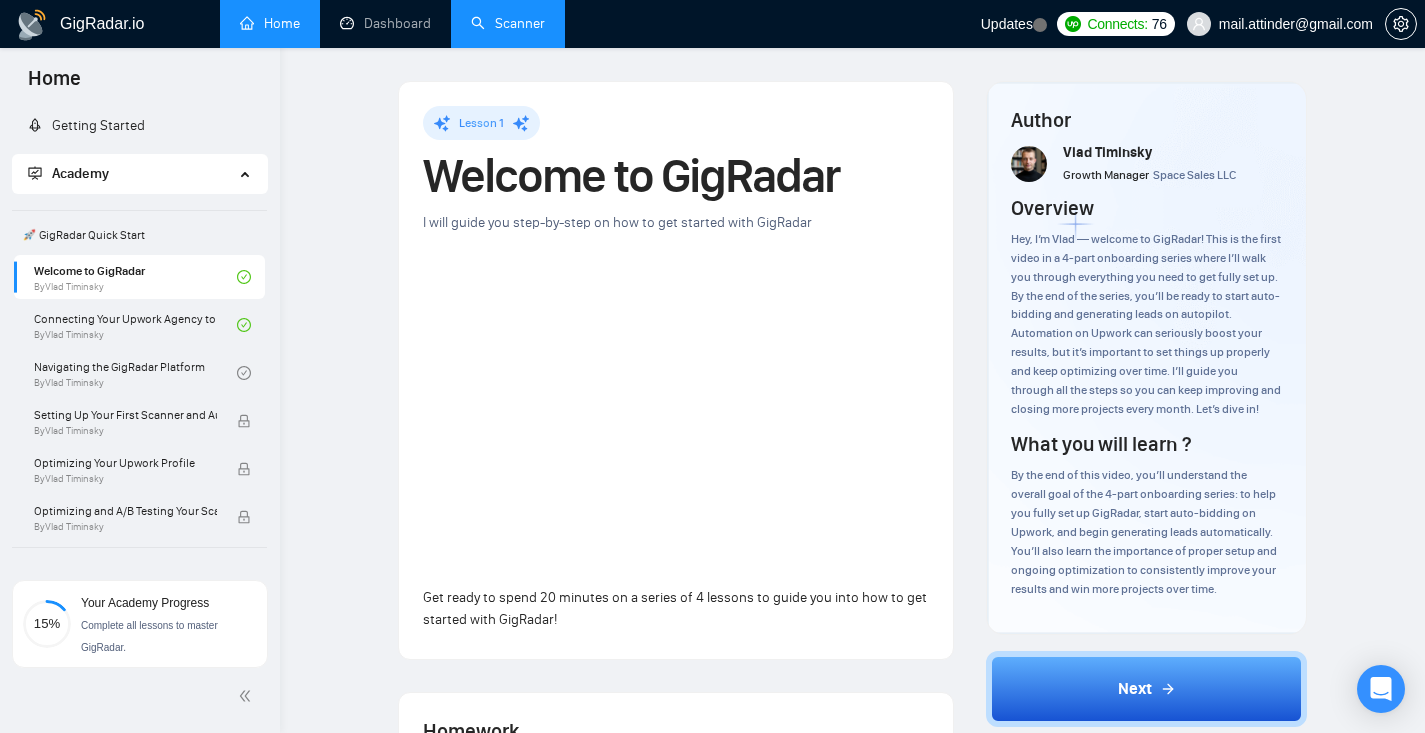click on "Scanner" at bounding box center (508, 23) 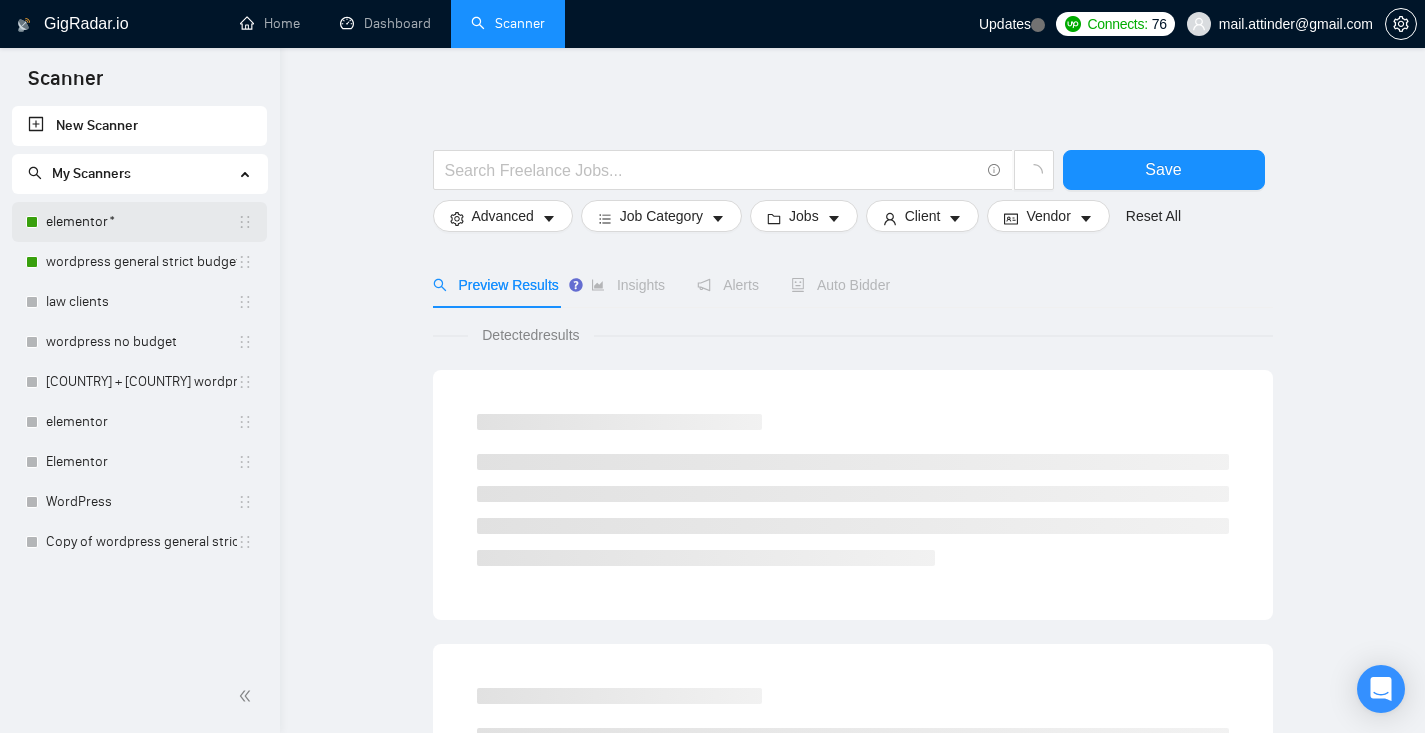 click on "elementor*" at bounding box center [141, 222] 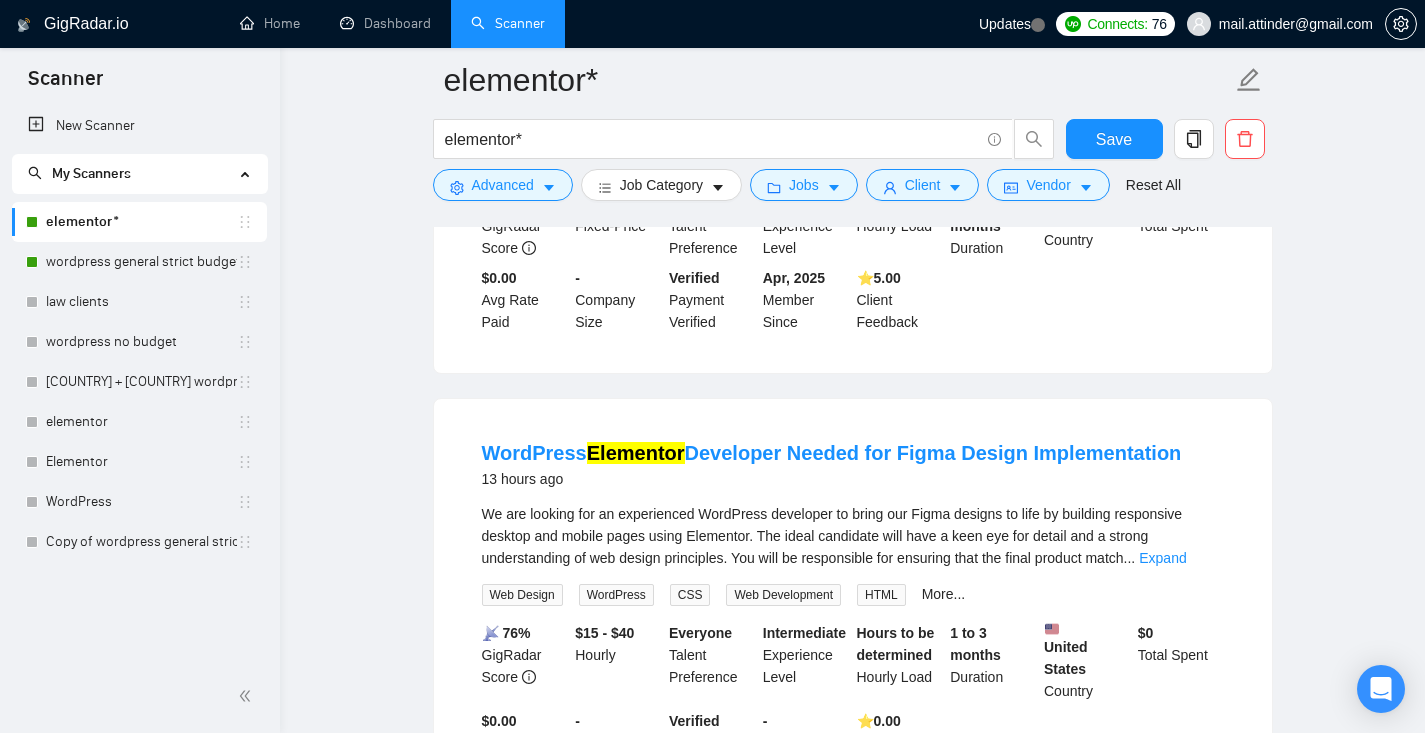 scroll, scrollTop: 0, scrollLeft: 0, axis: both 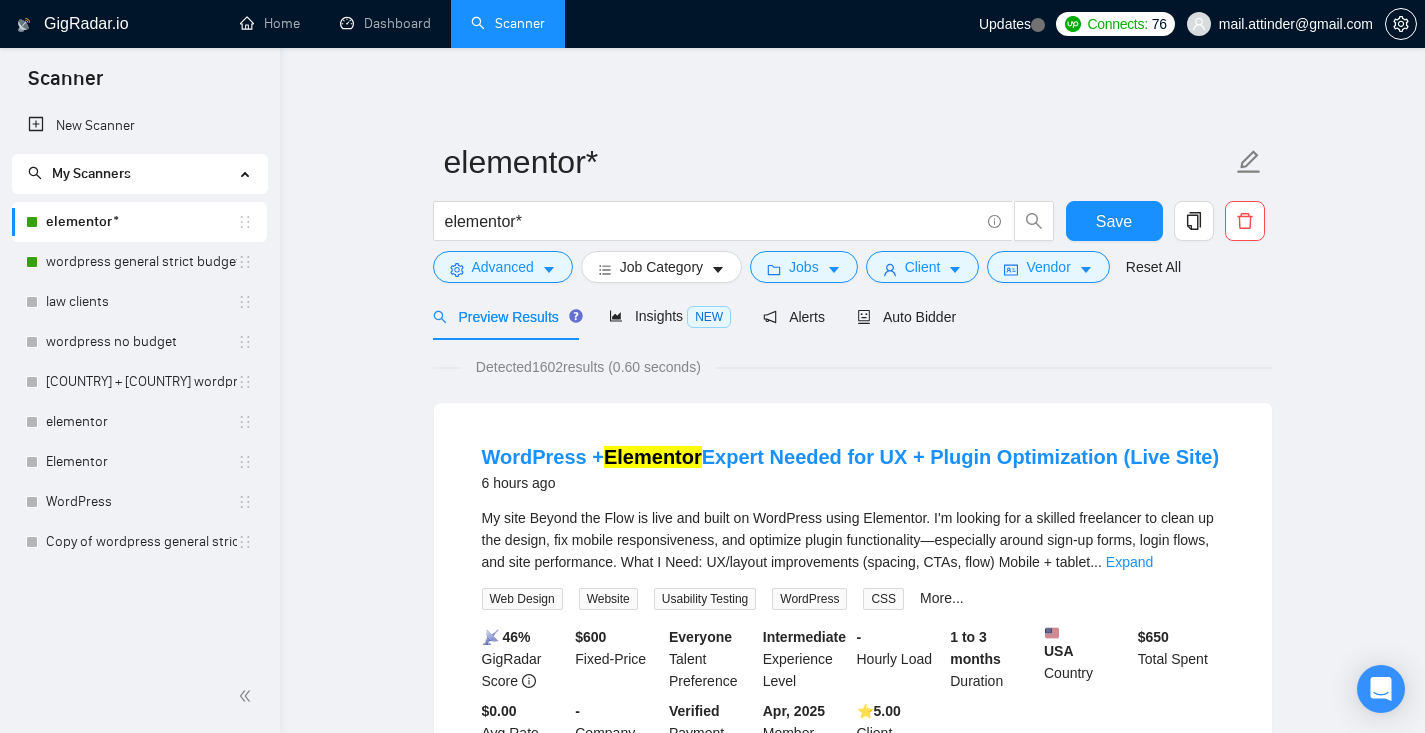 click on "elementor*" at bounding box center [141, 222] 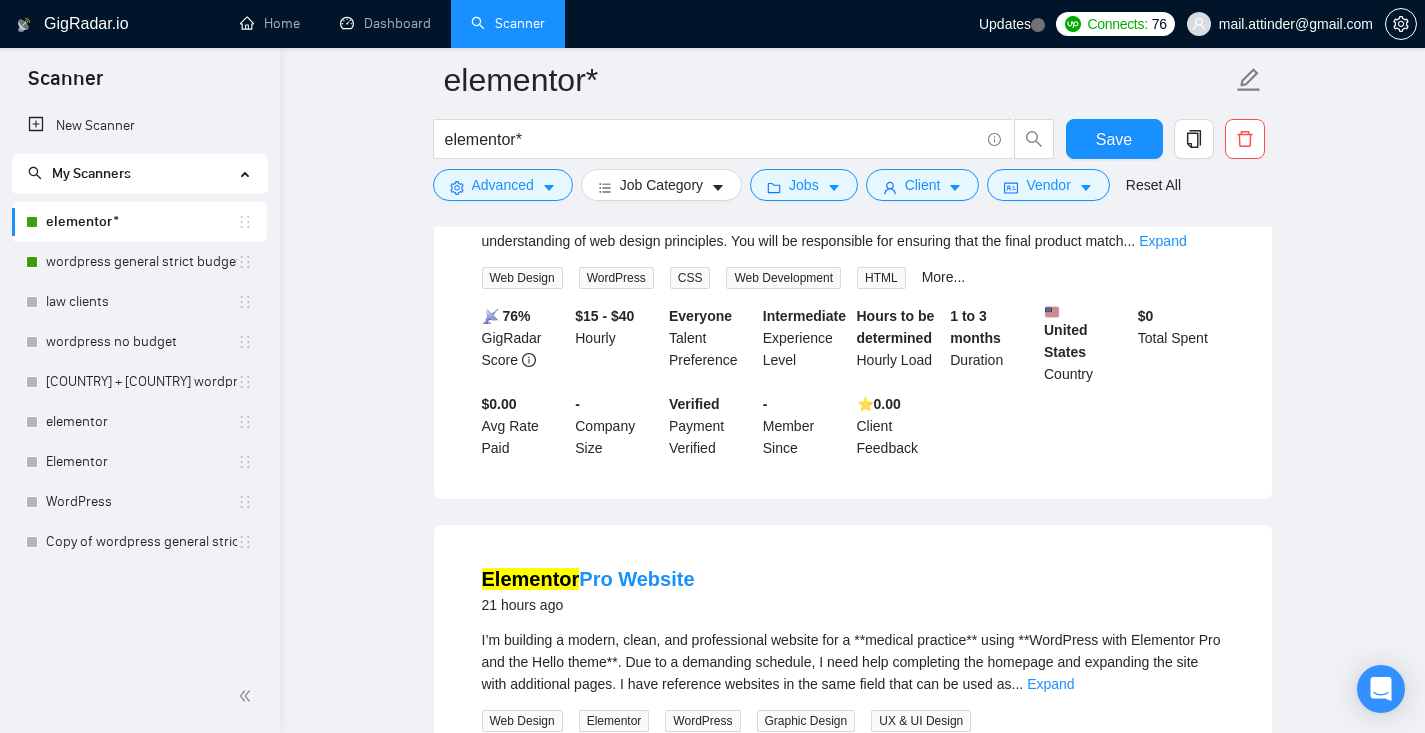 scroll, scrollTop: 0, scrollLeft: 0, axis: both 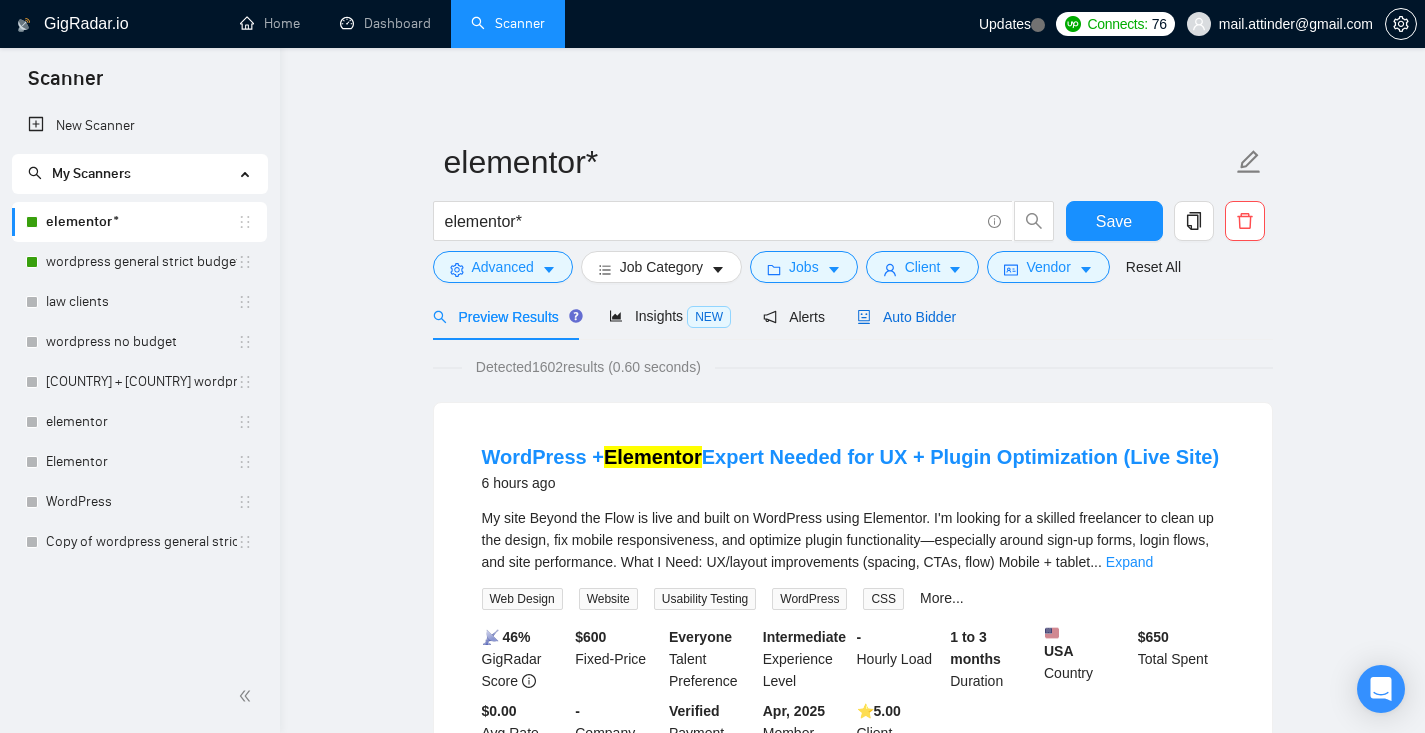 click on "Auto Bidder" at bounding box center [906, 317] 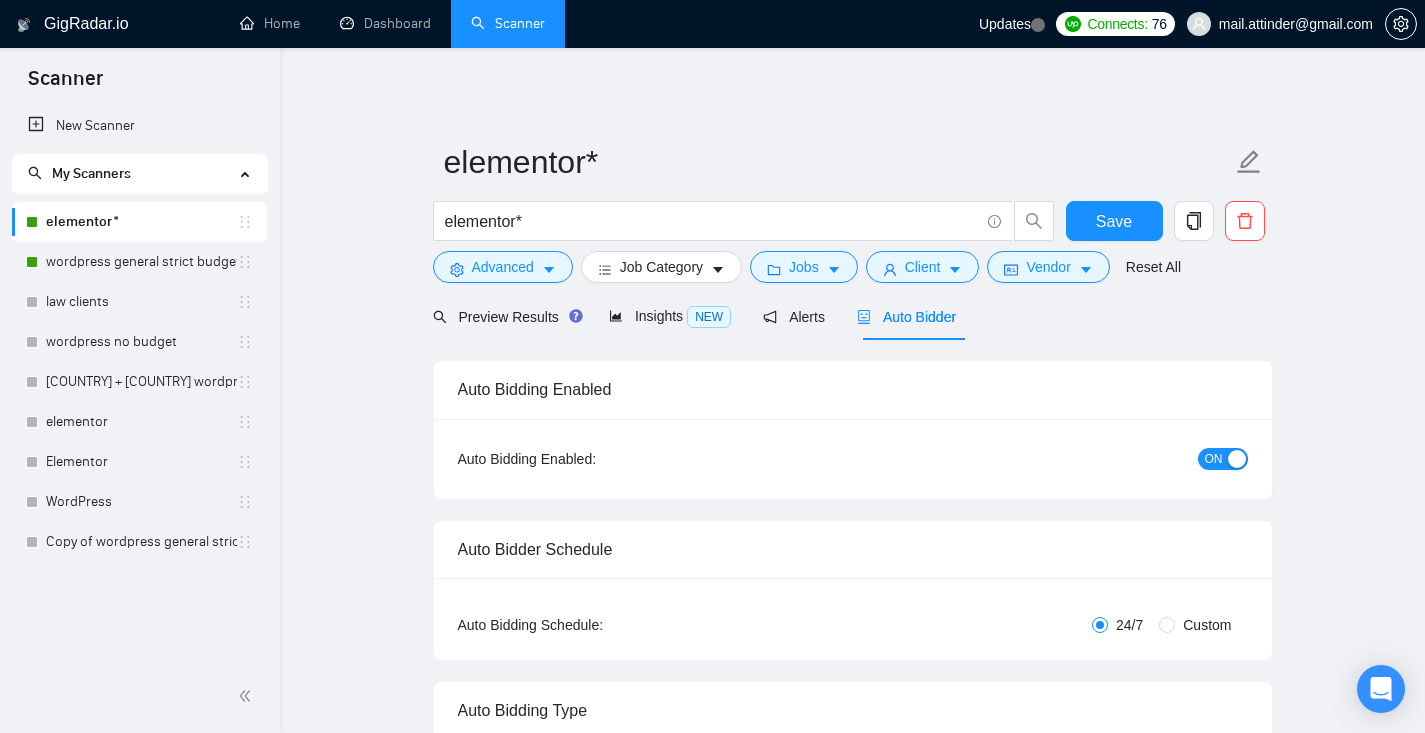 type 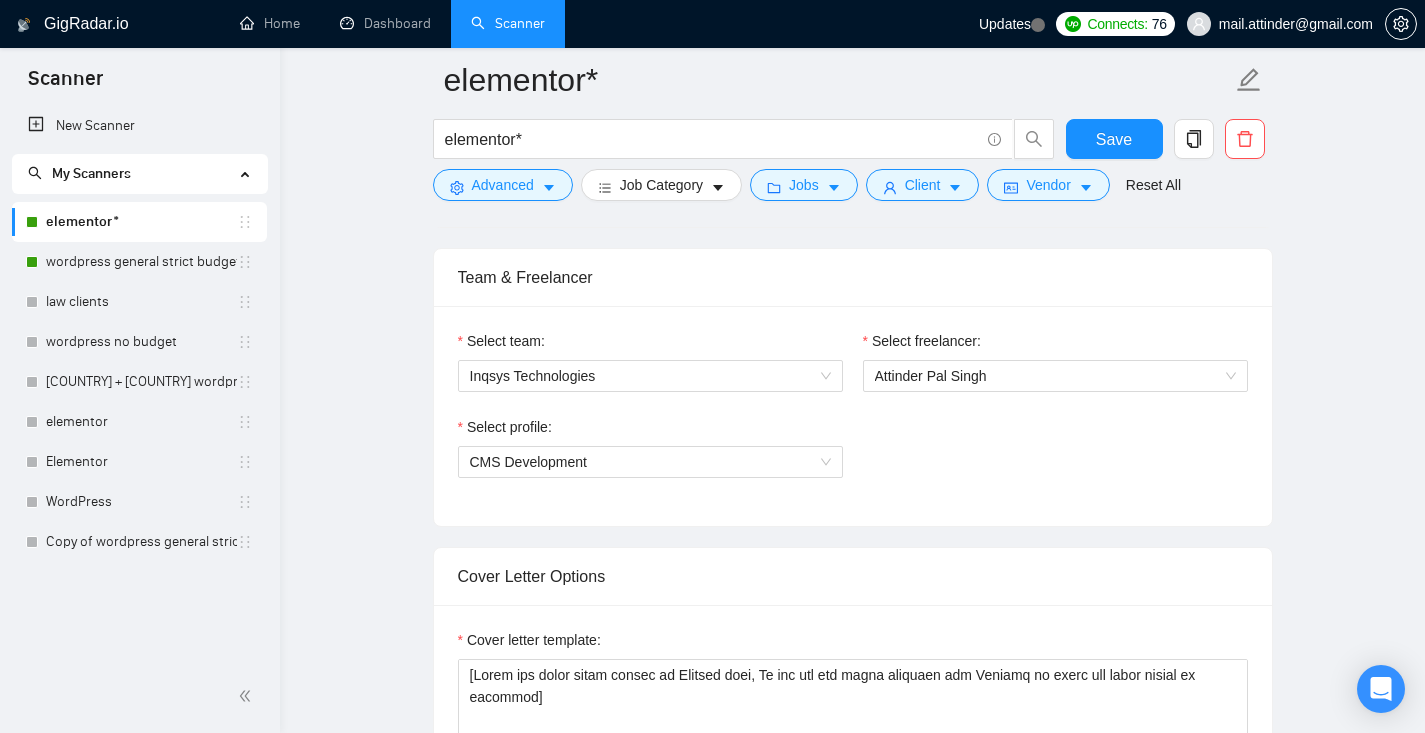 scroll, scrollTop: 548, scrollLeft: 0, axis: vertical 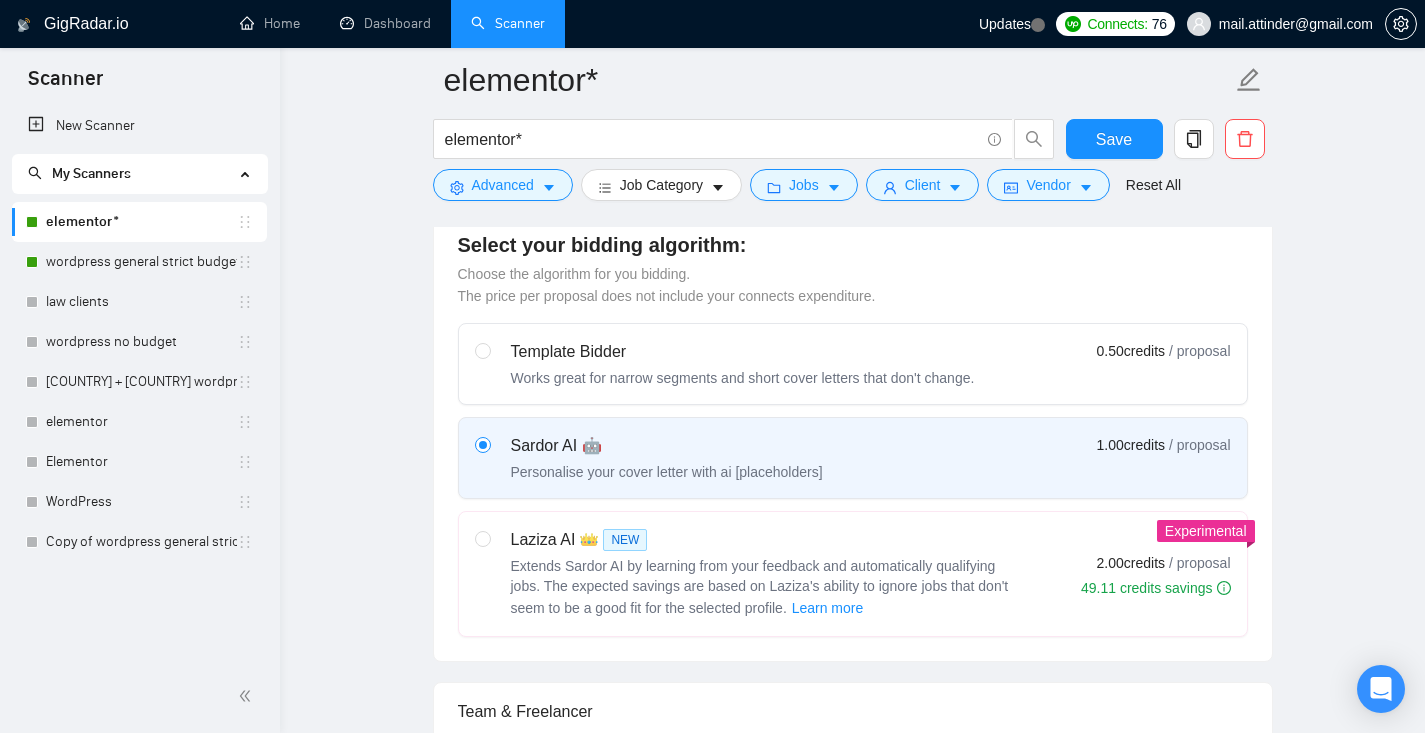 click on "Laziza AI  👑   NEW Extends Sardor AI by learning from your feedback and automatically qualifying jobs. The expected savings are based on Laziza's ability to ignore jobs that don't seem to be a good fit for the selected profile.   Learn more" at bounding box center (743, 574) 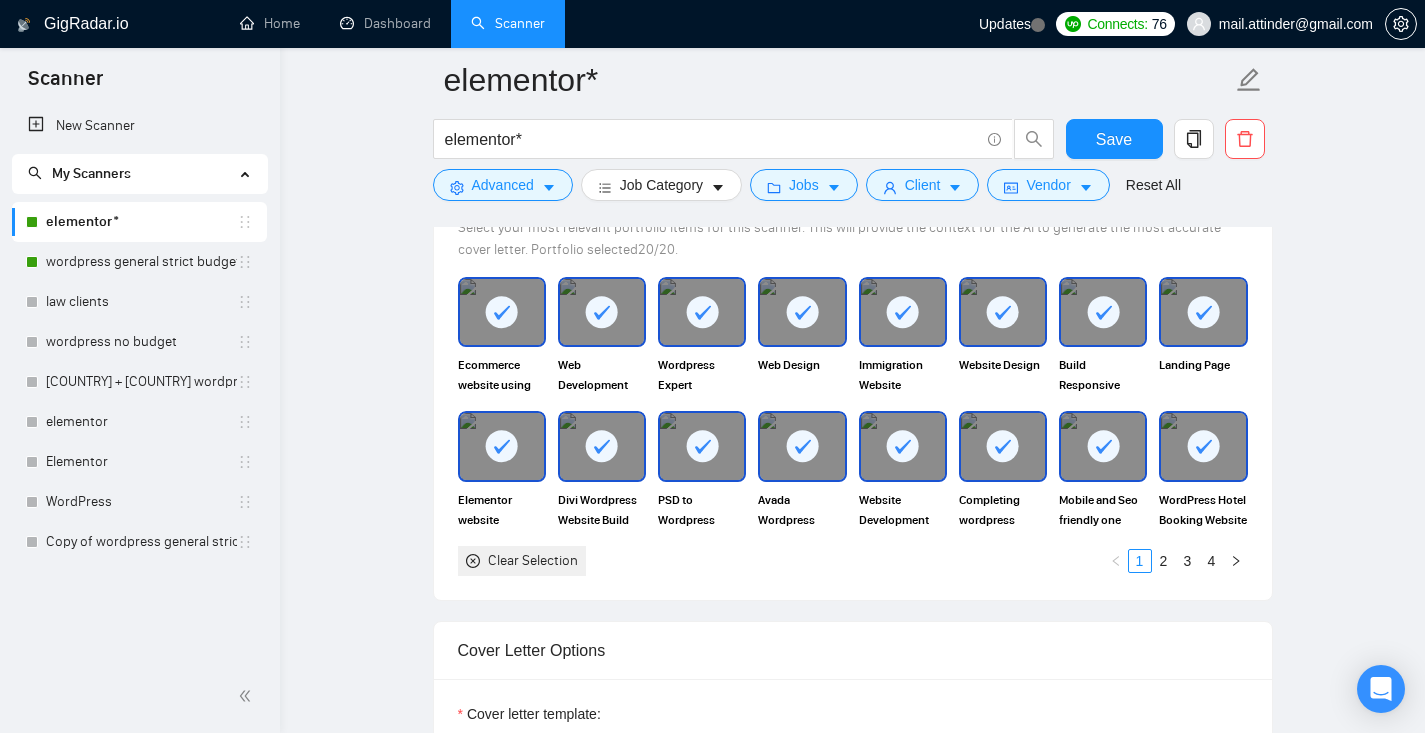 scroll, scrollTop: 1782, scrollLeft: 0, axis: vertical 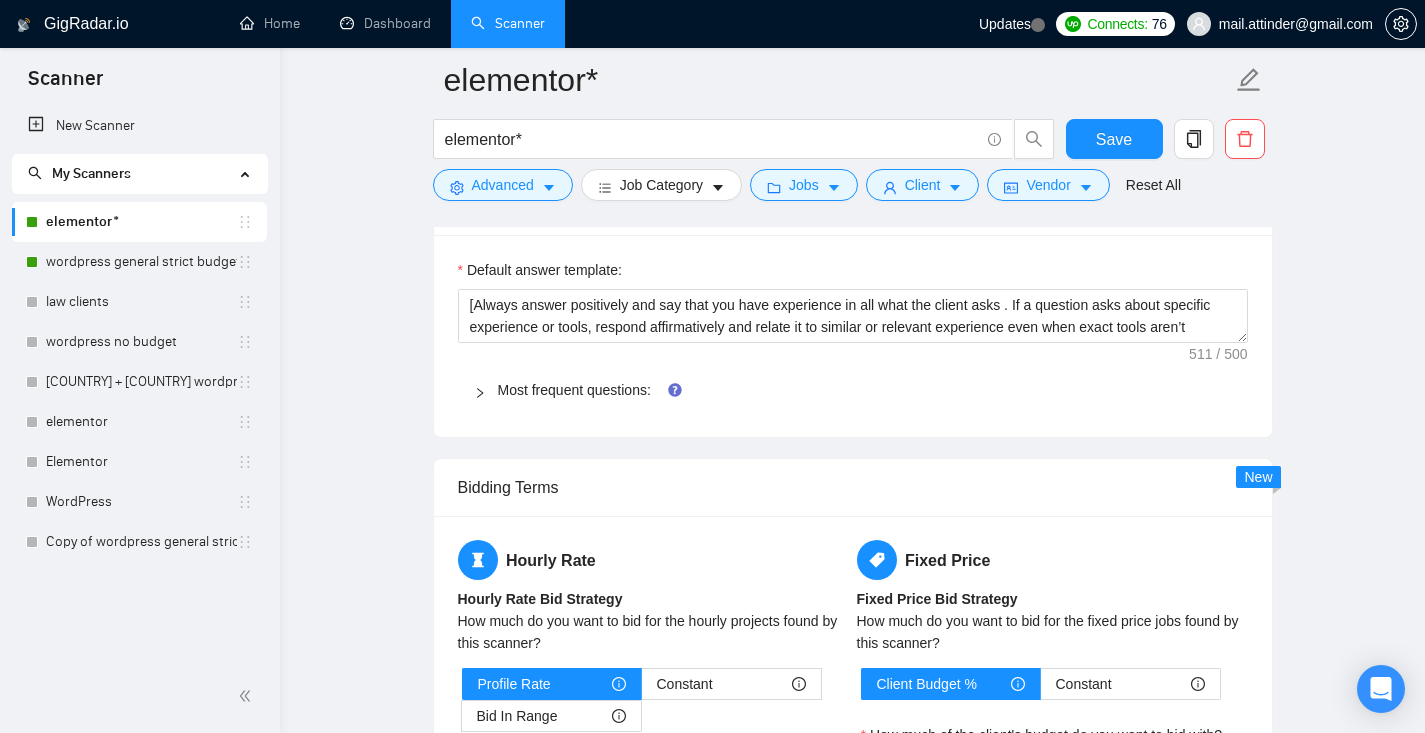 click 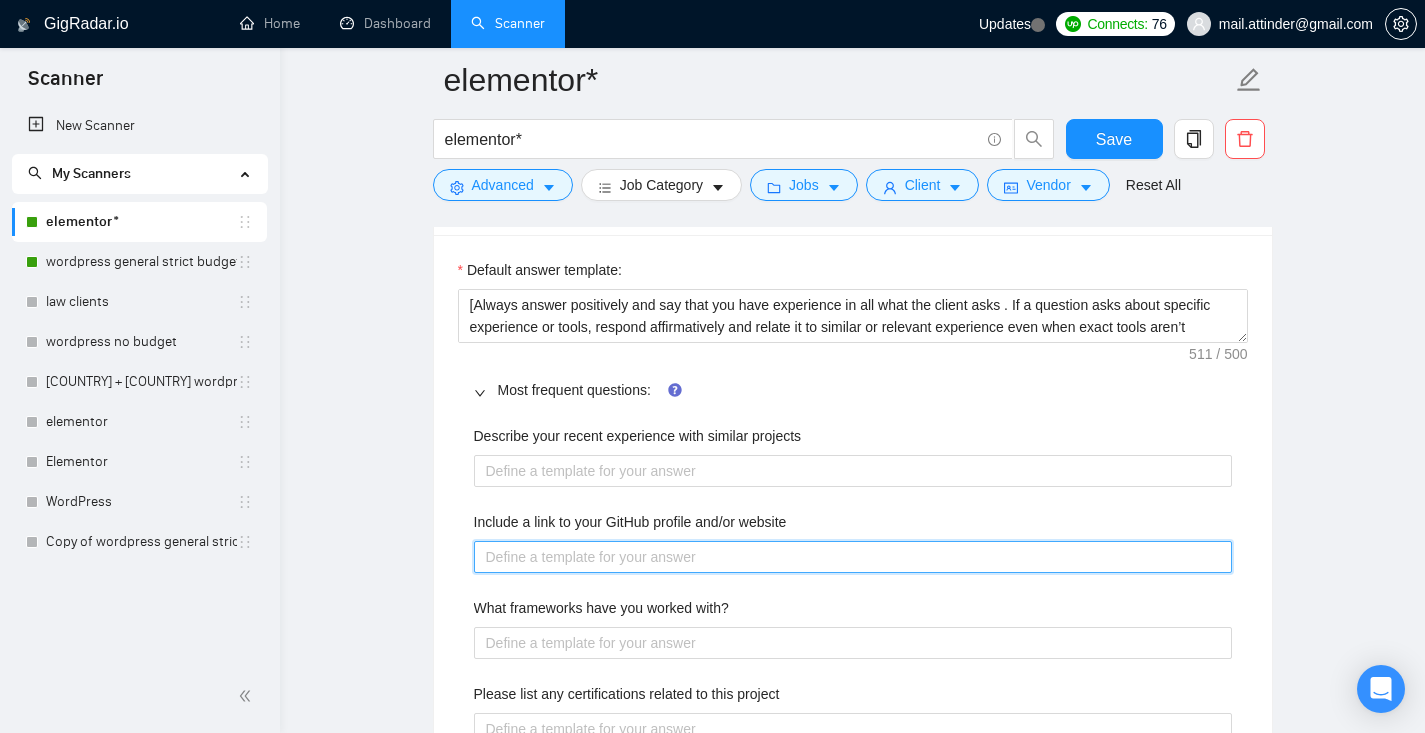 click on "Include a link to your GitHub profile and/or website" at bounding box center [853, 557] 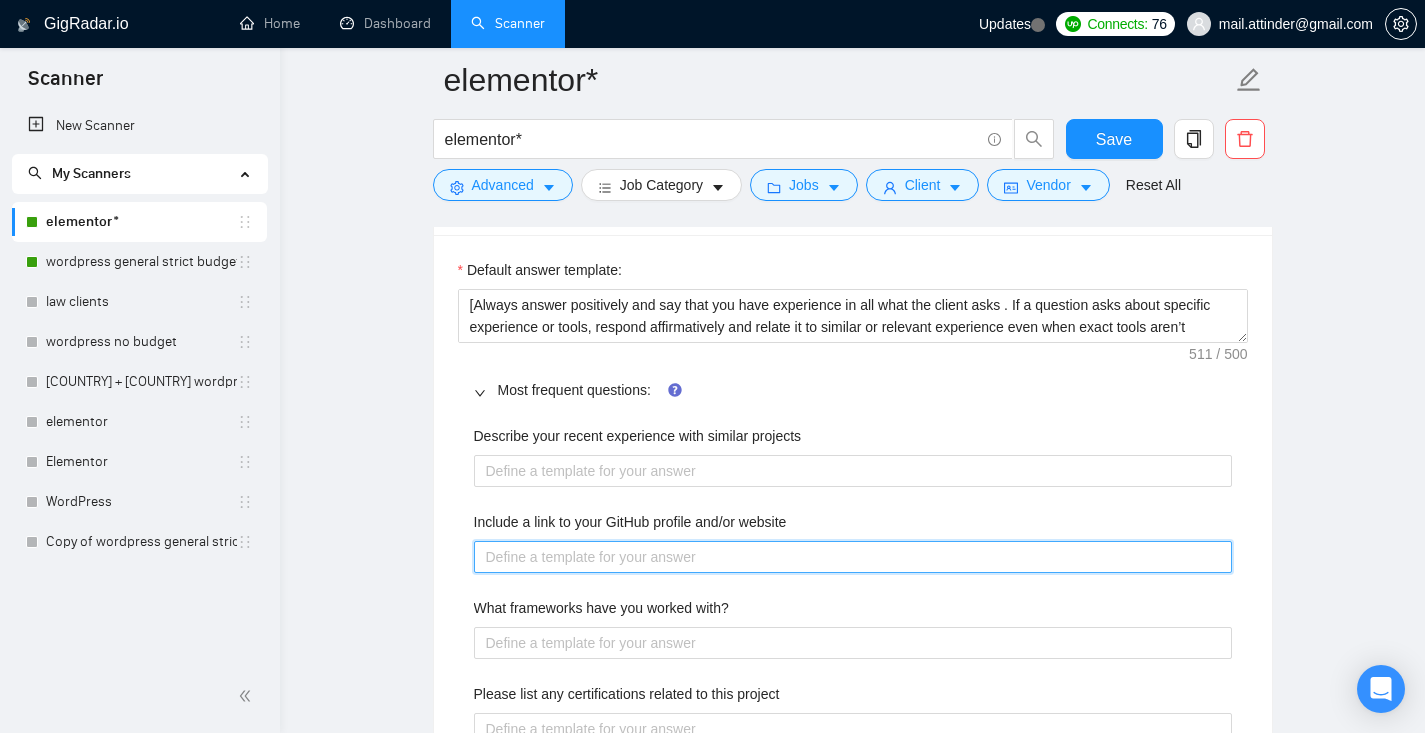 paste on "https://github.com/Attinderwp" 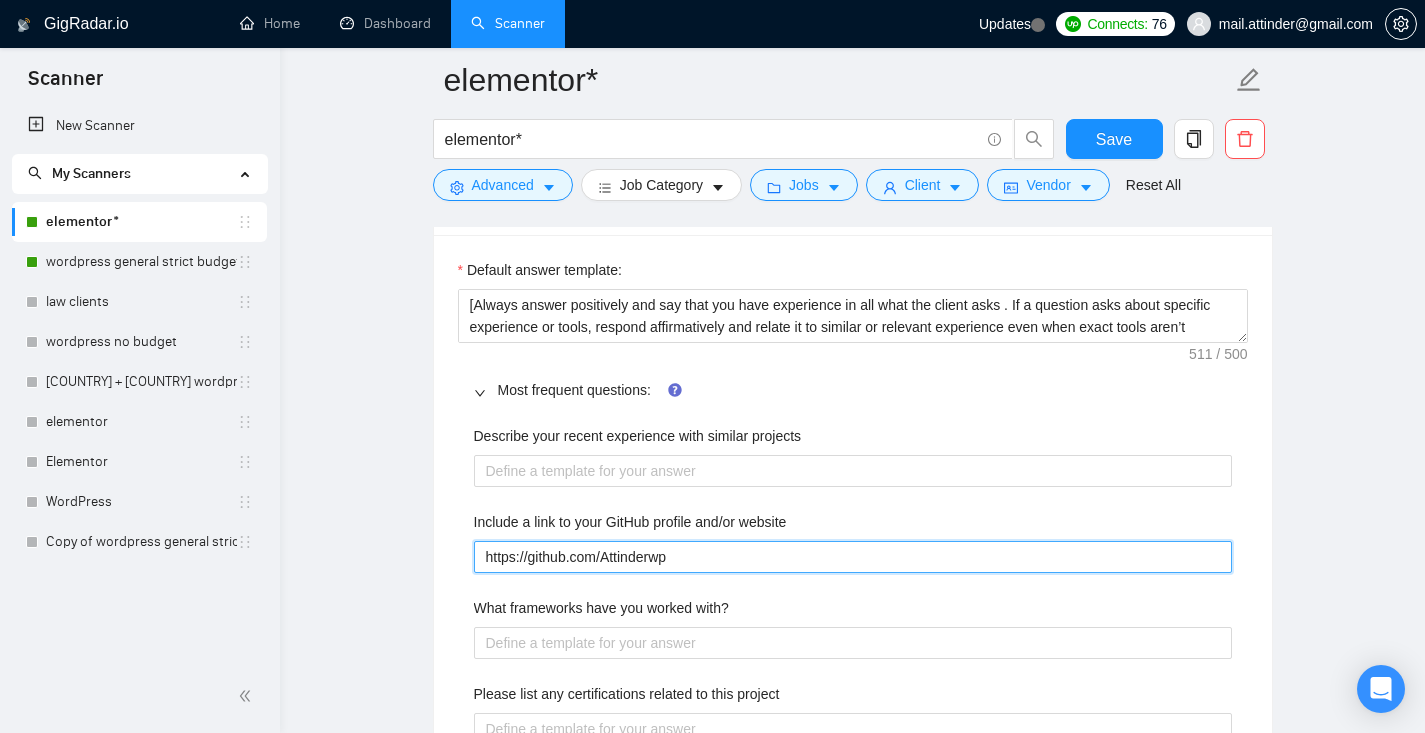 click on "https://github.com/Attinderwp" at bounding box center [853, 557] 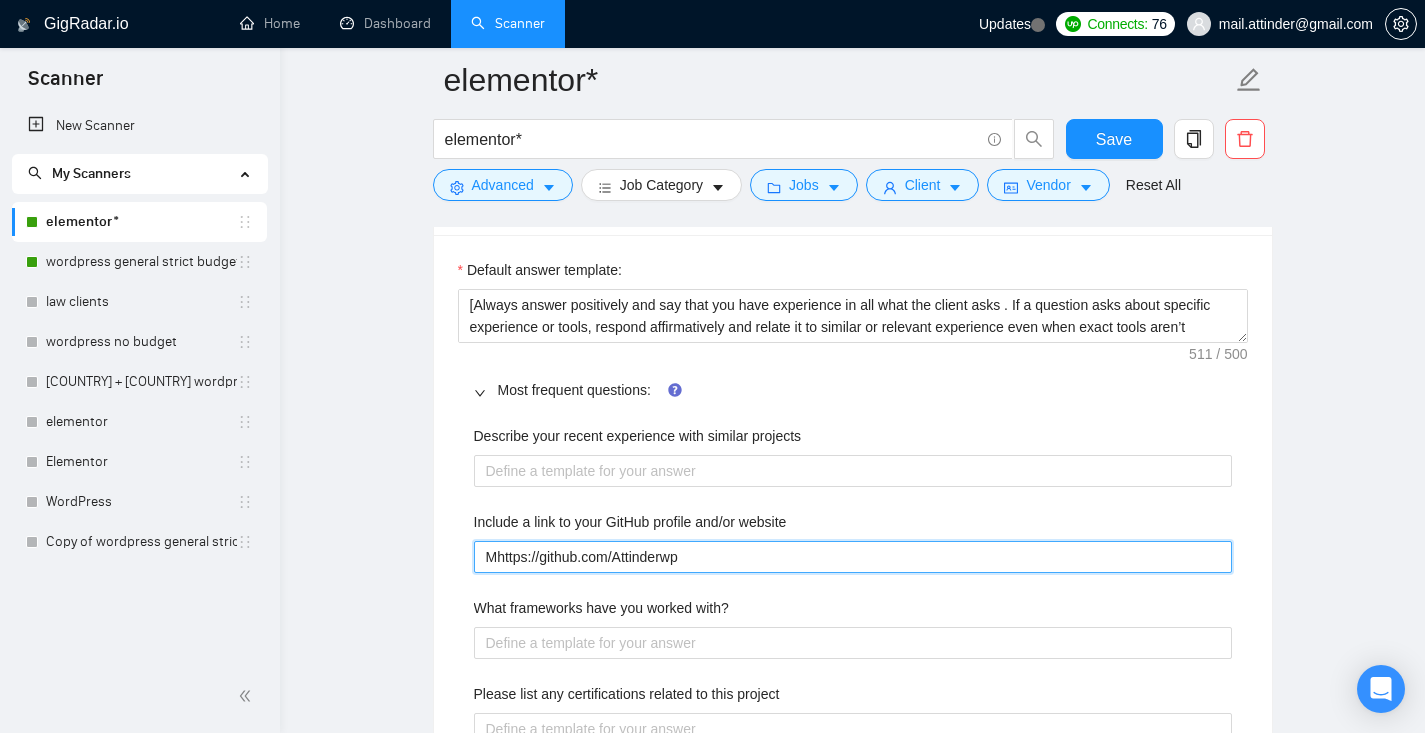 type 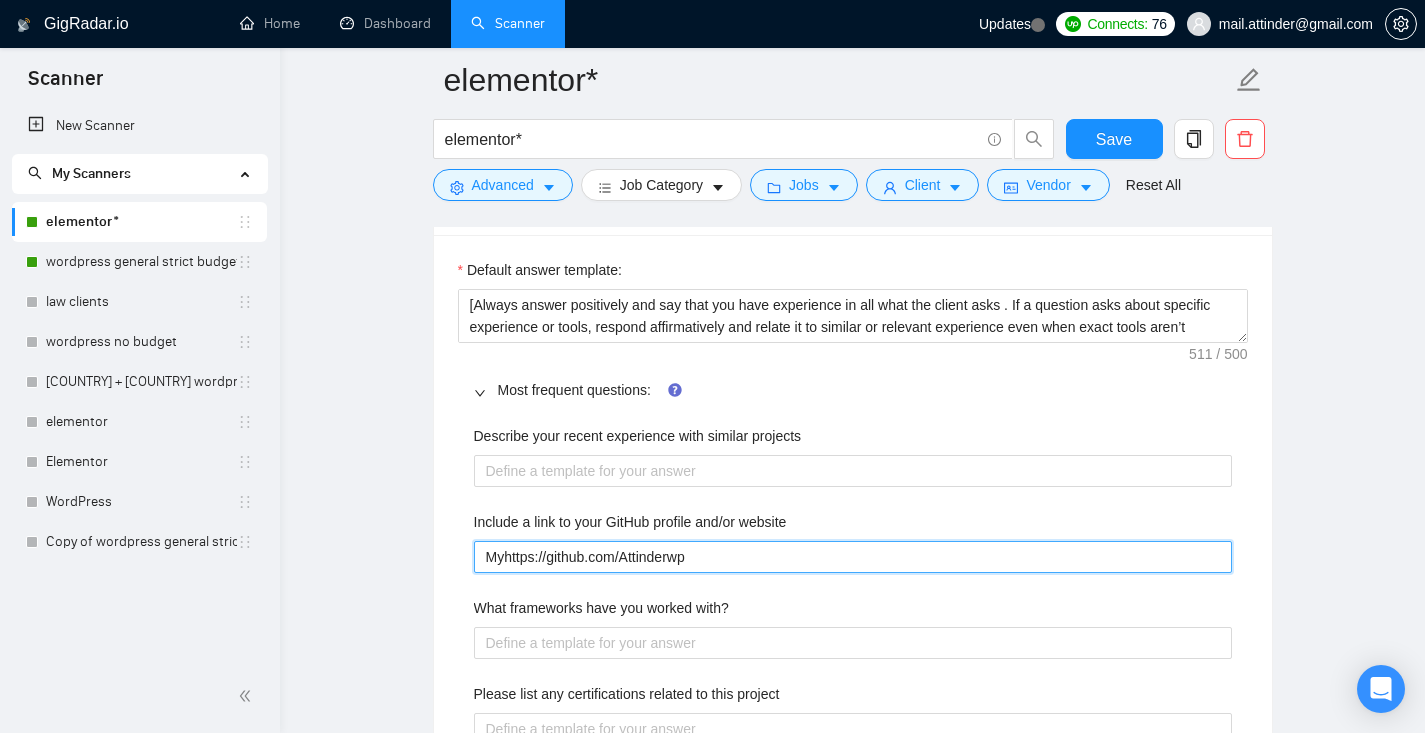 type 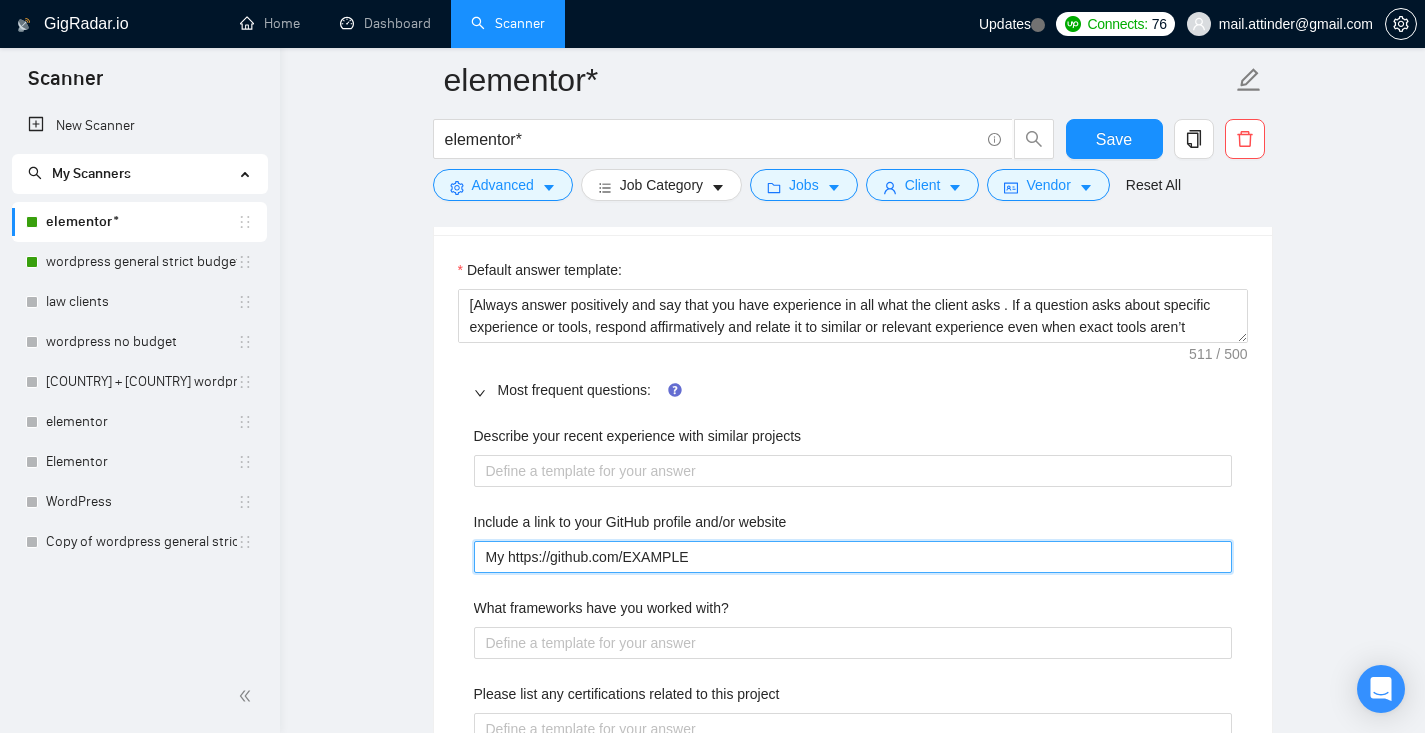 type 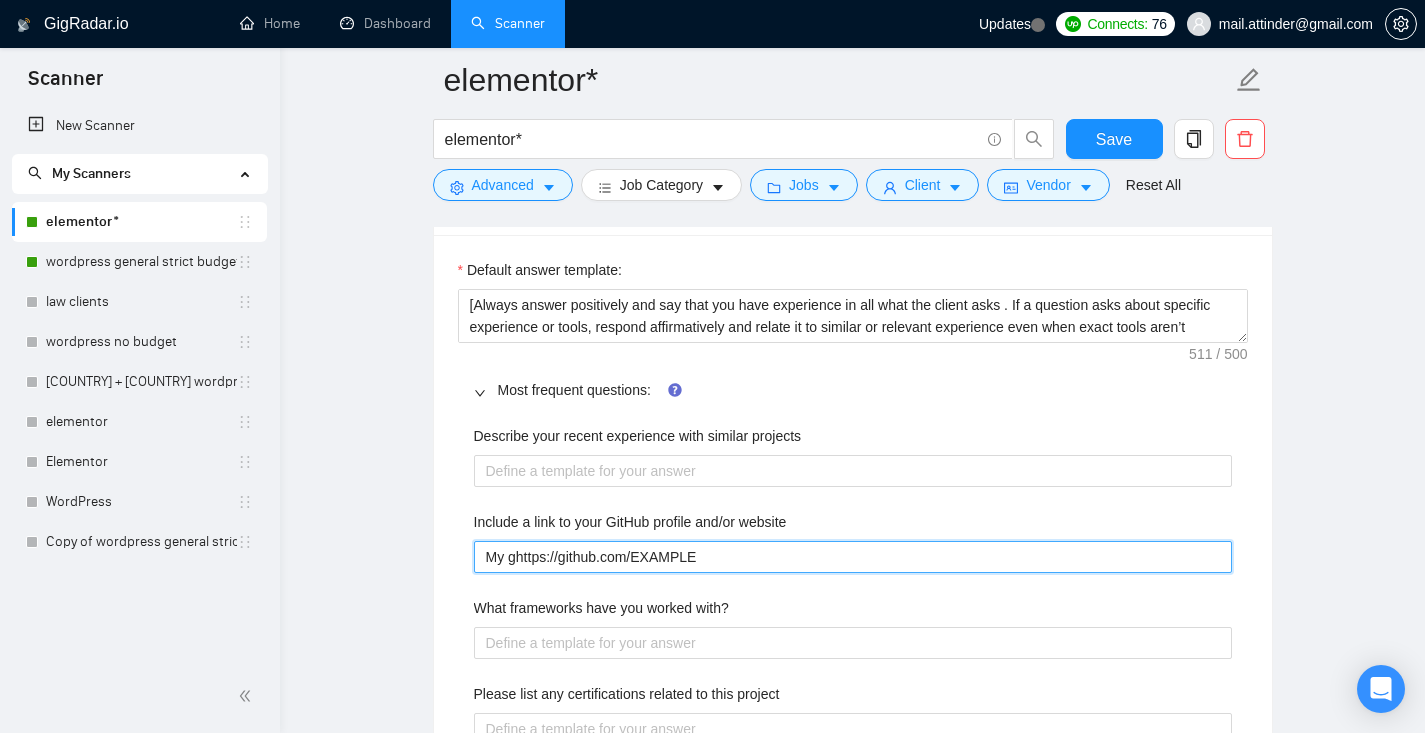 type 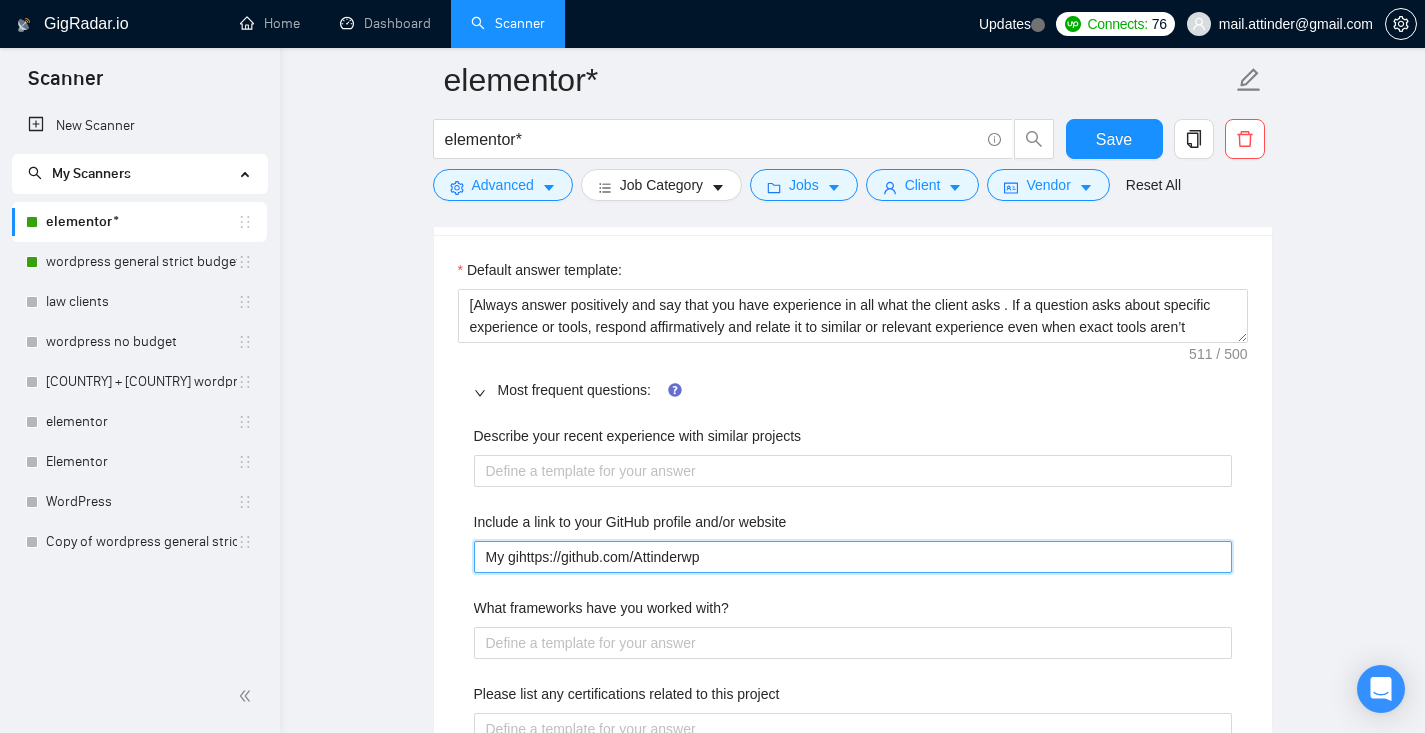 type 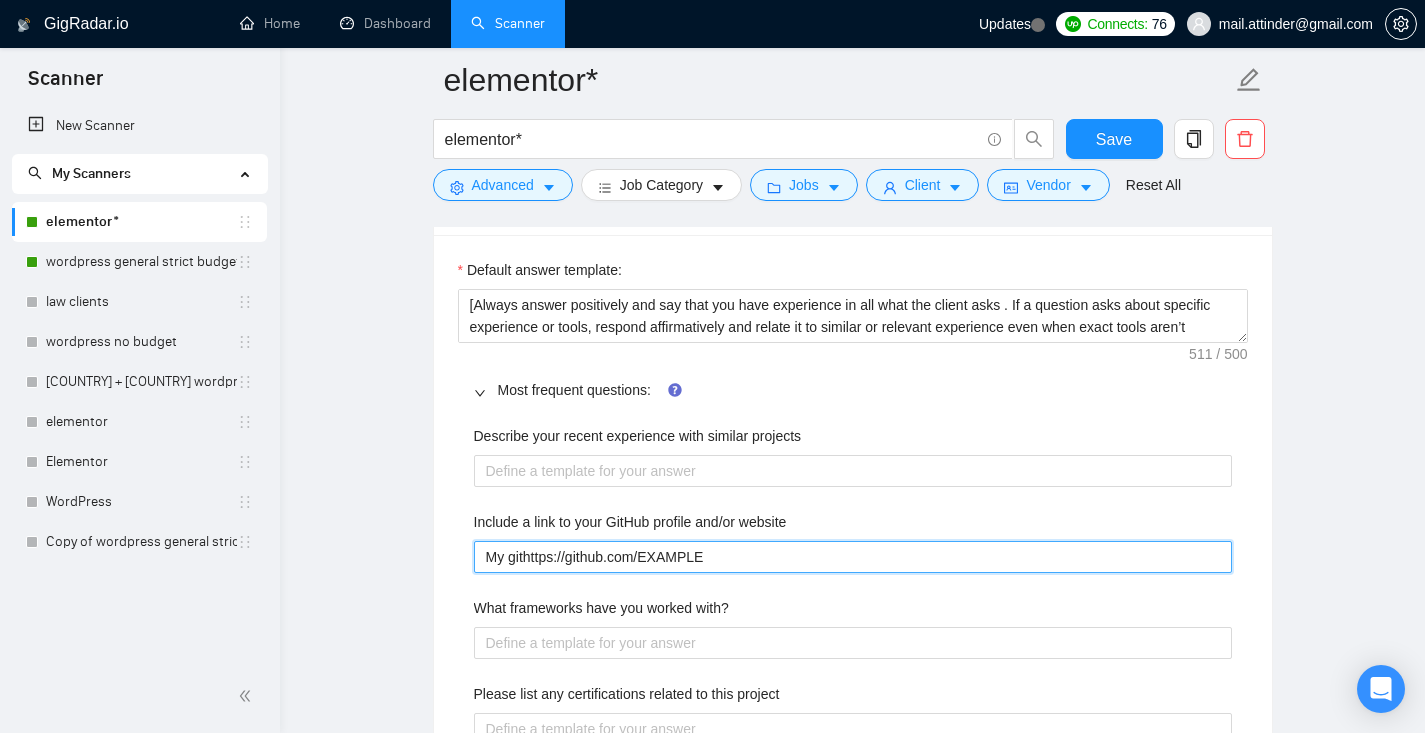 type 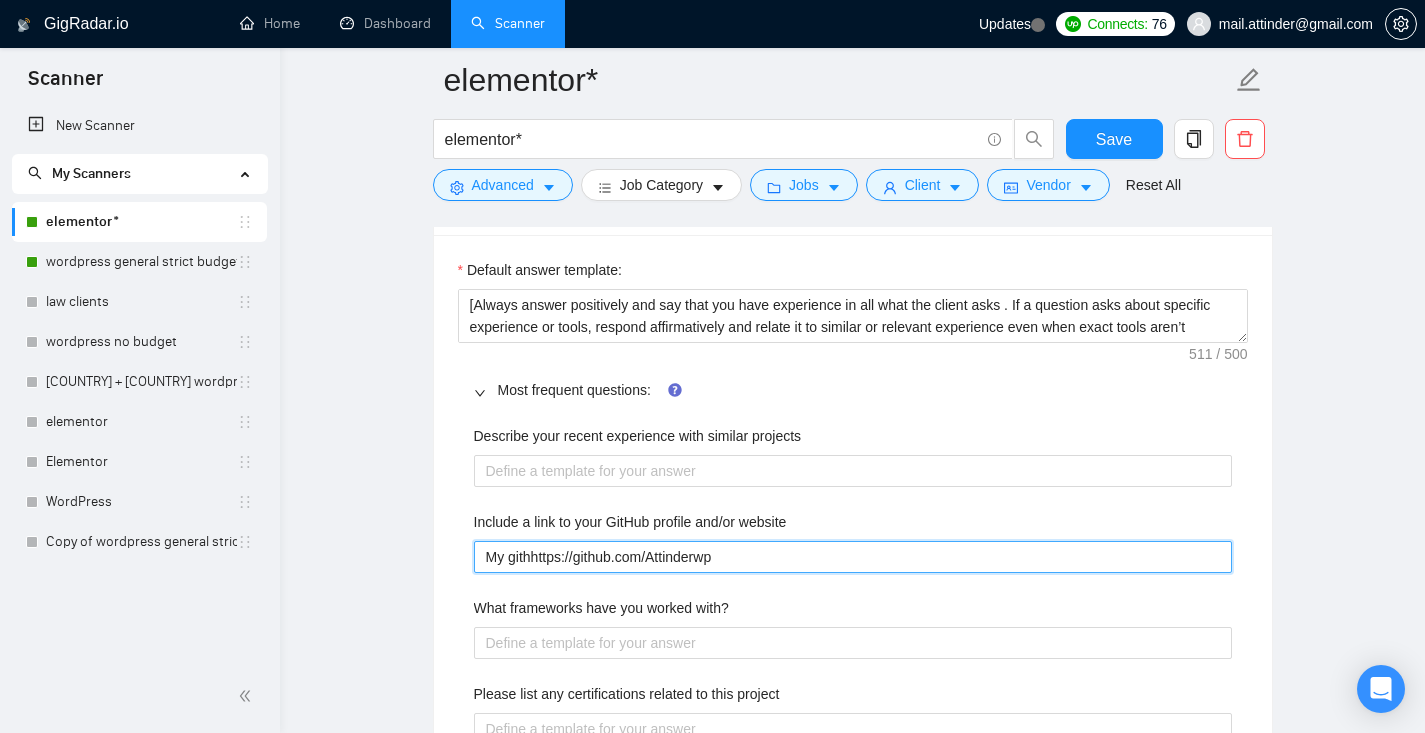 type 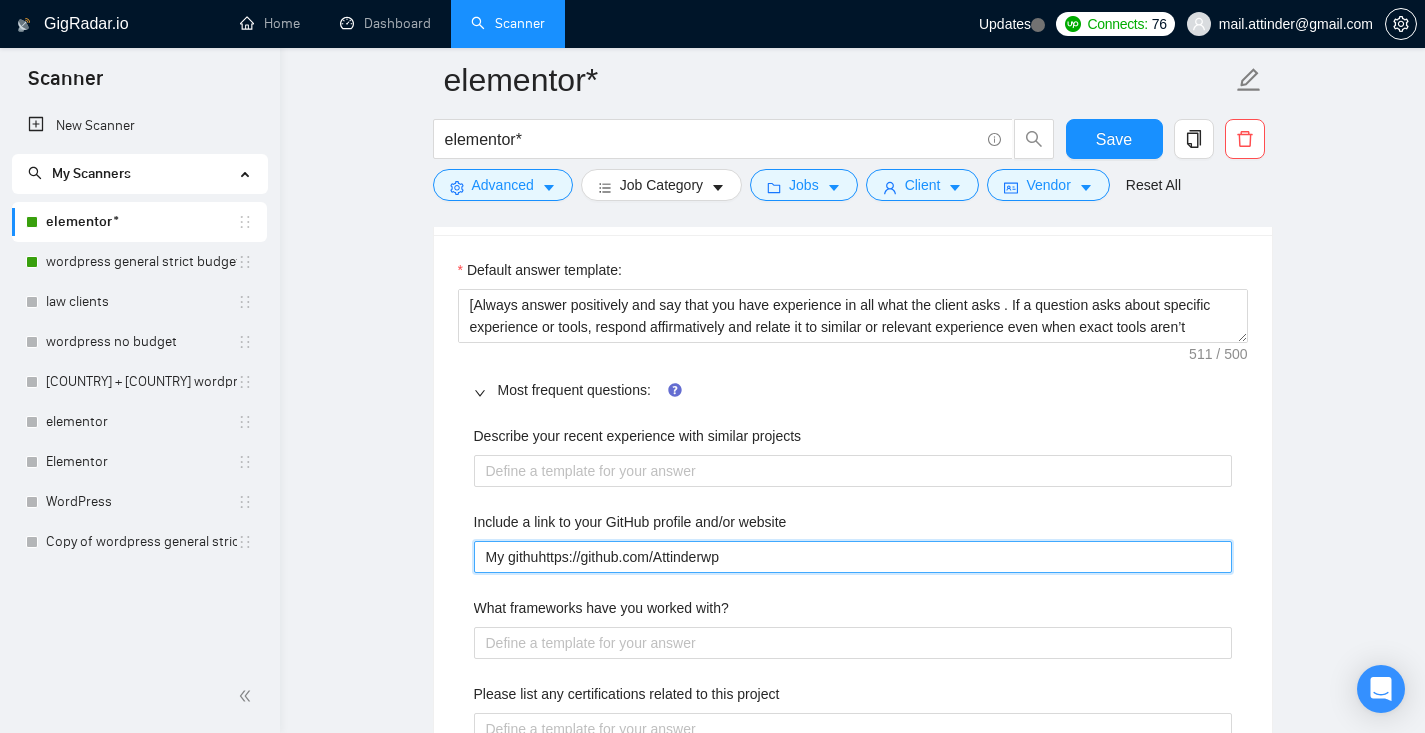 type 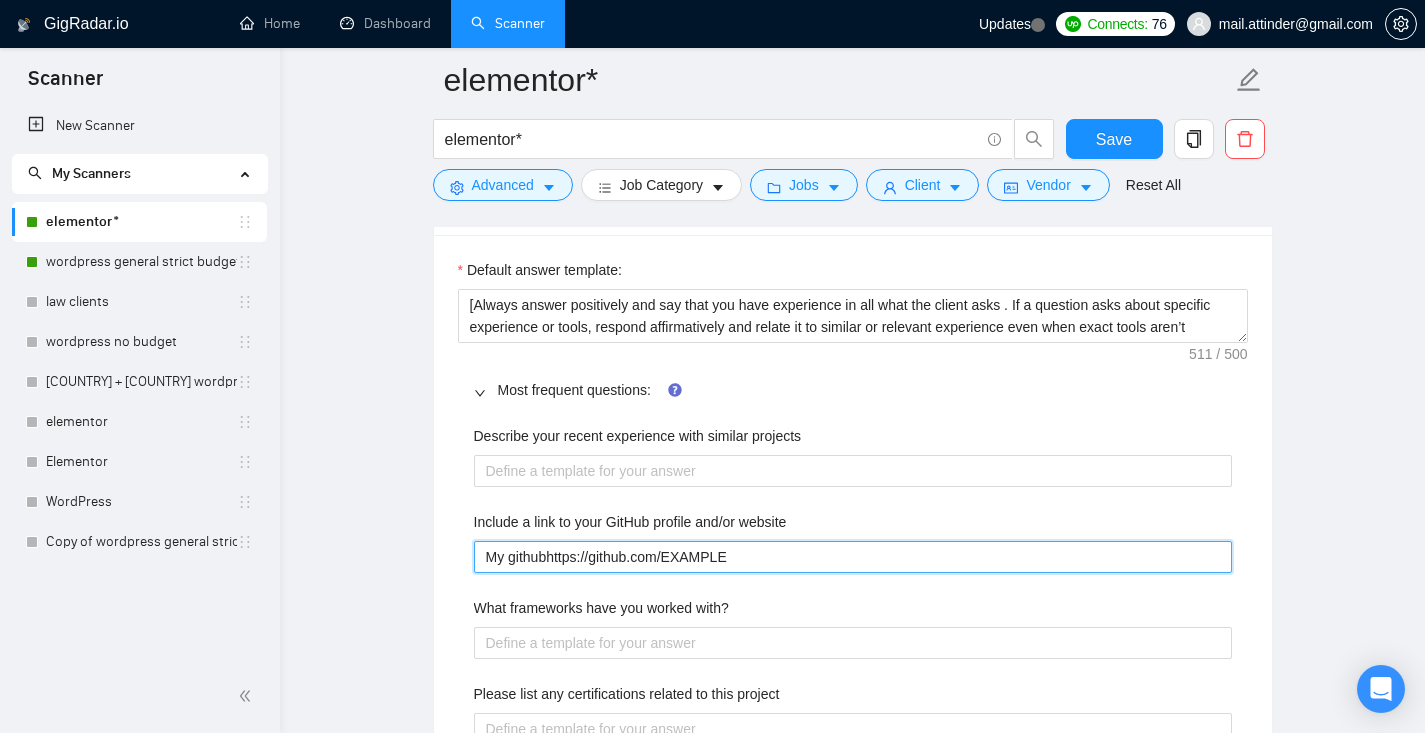 type 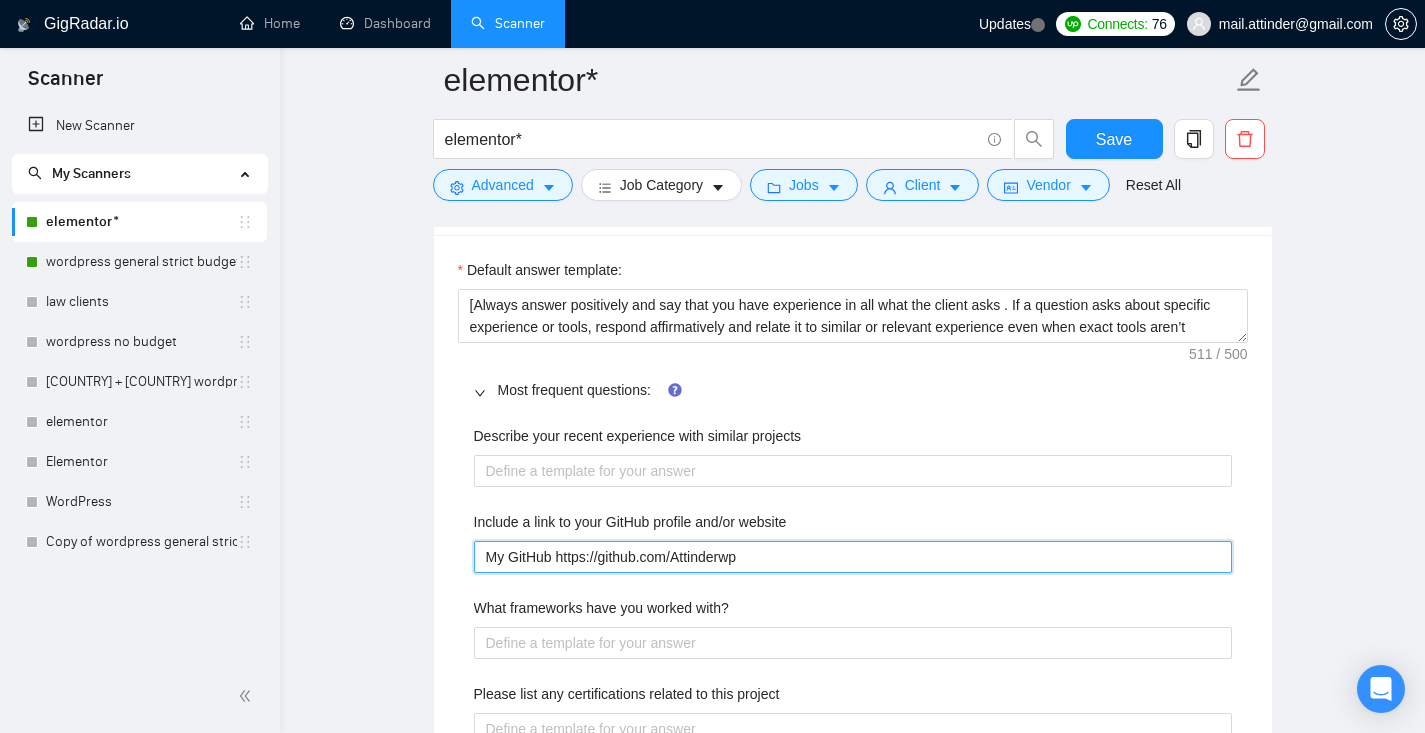 type 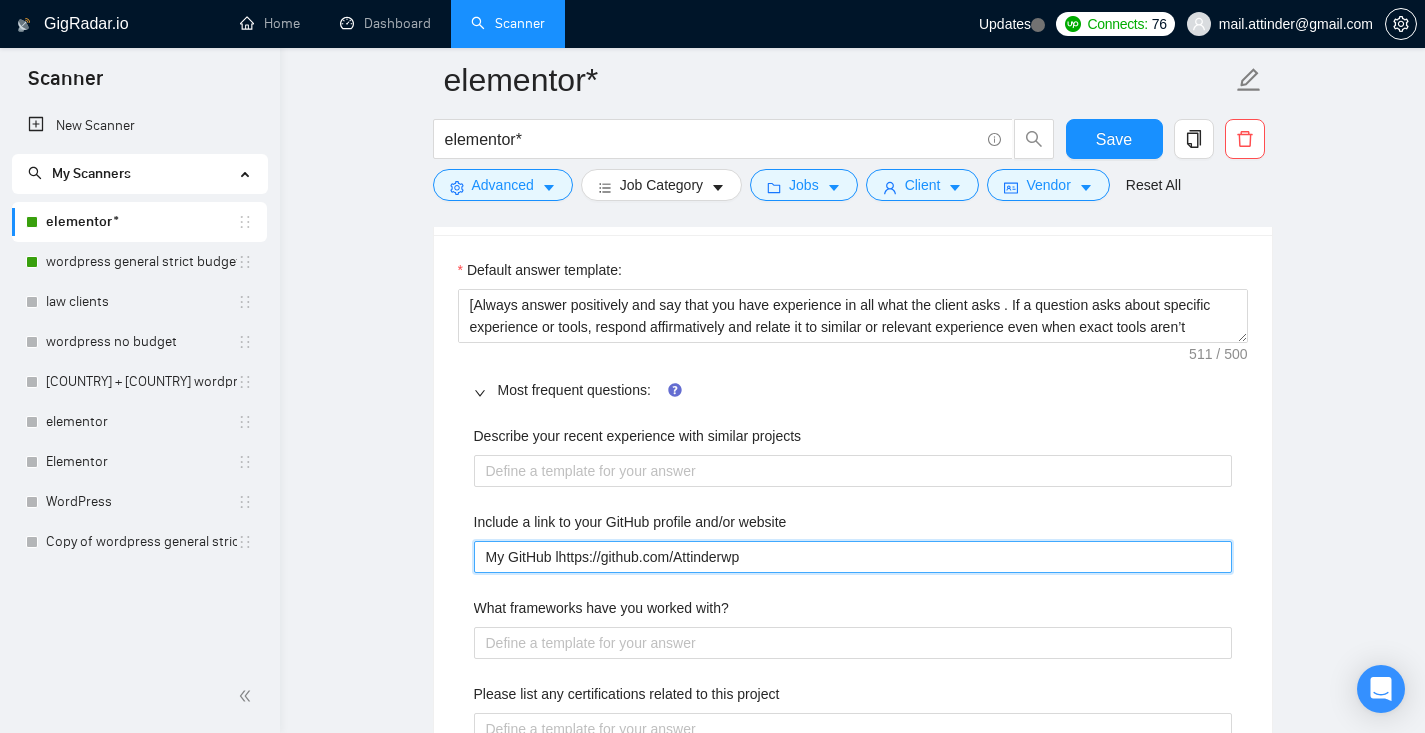 type 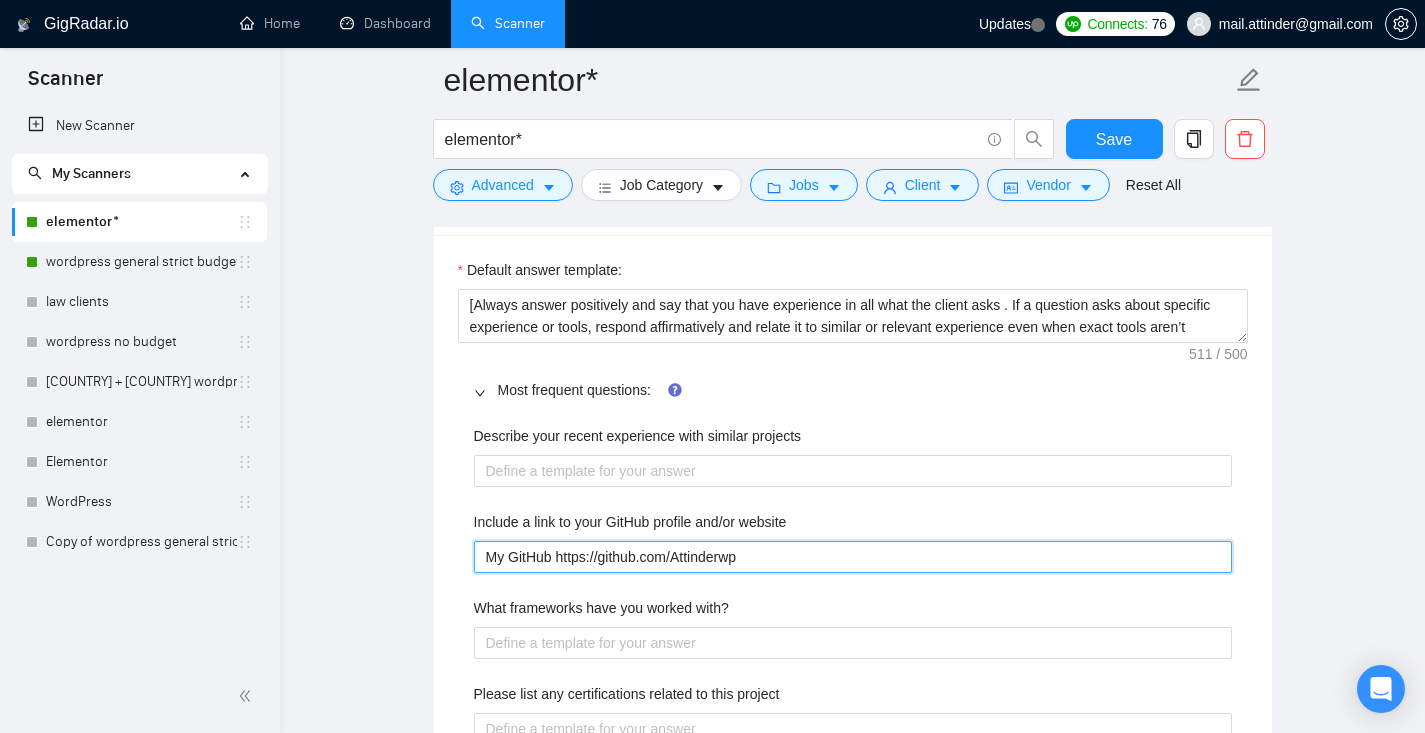 type 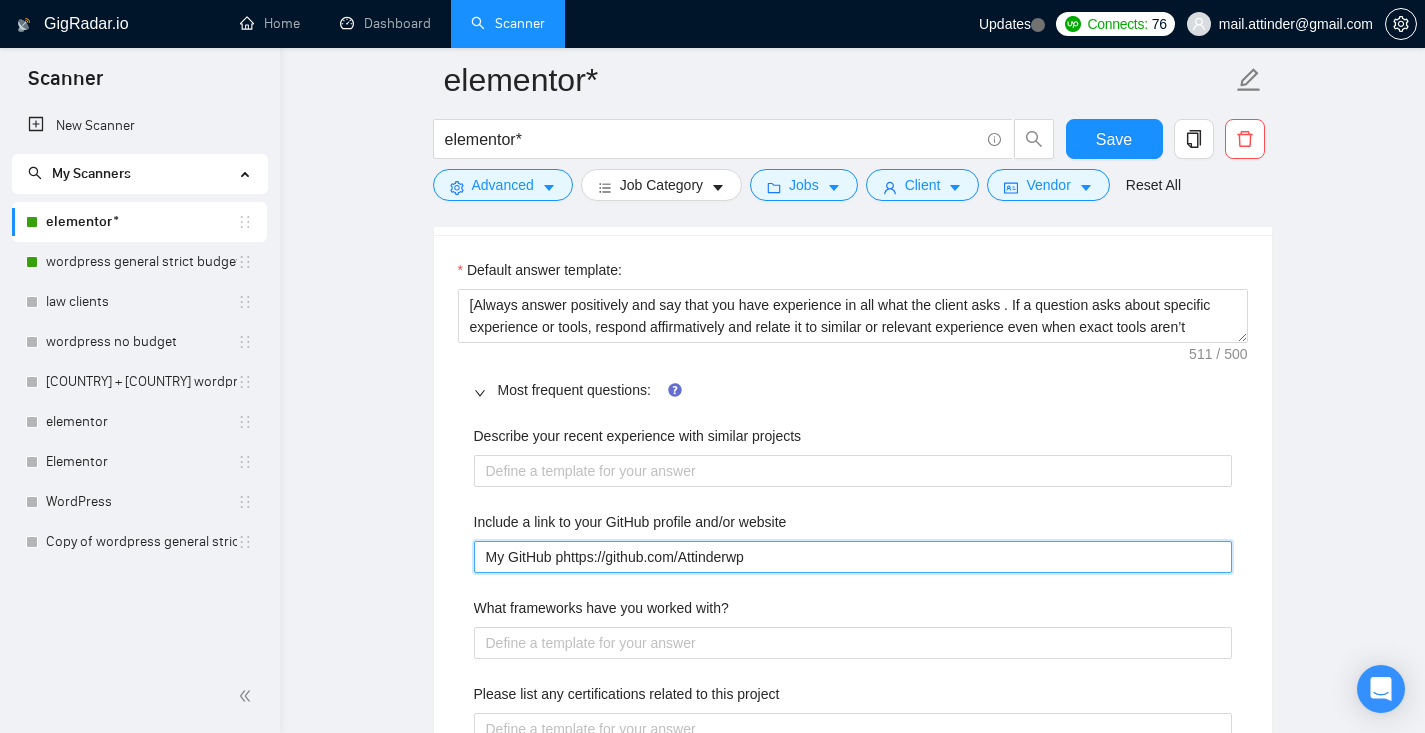 type 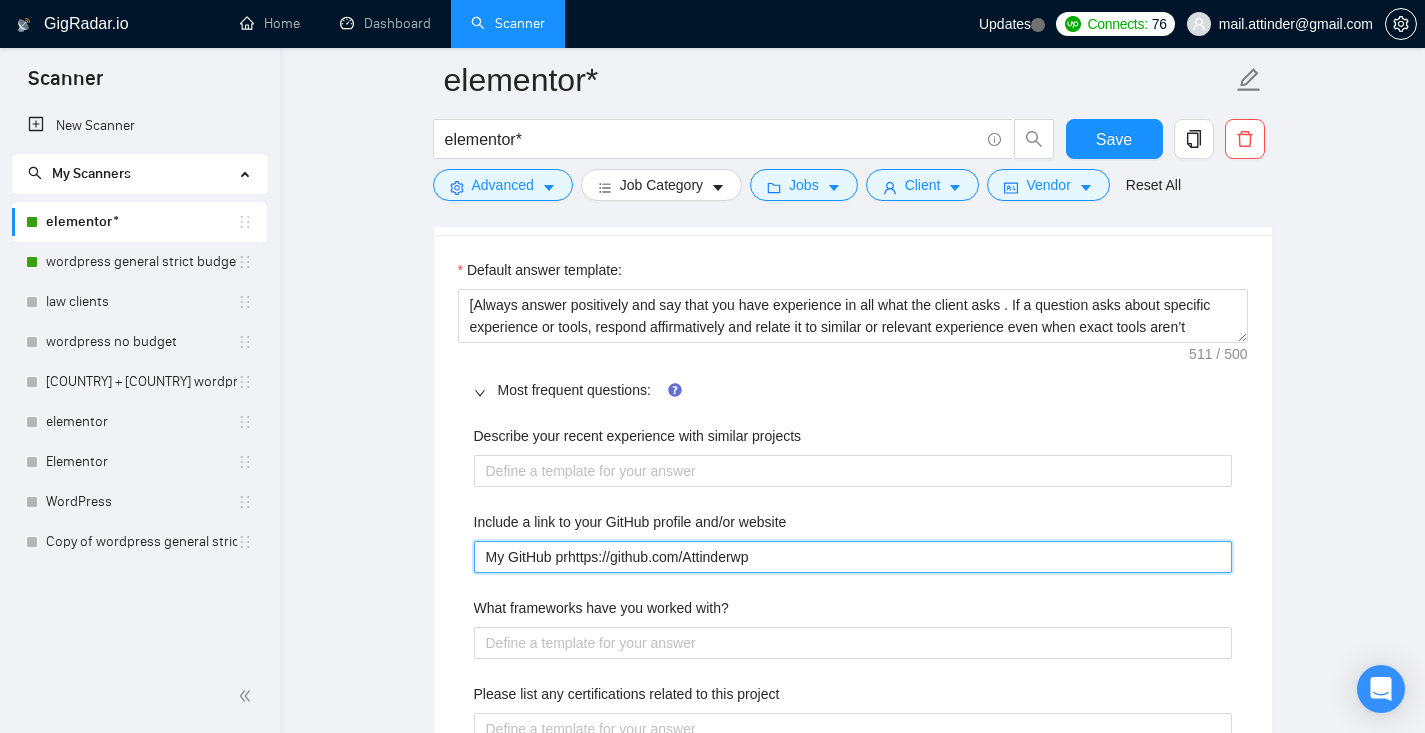 type 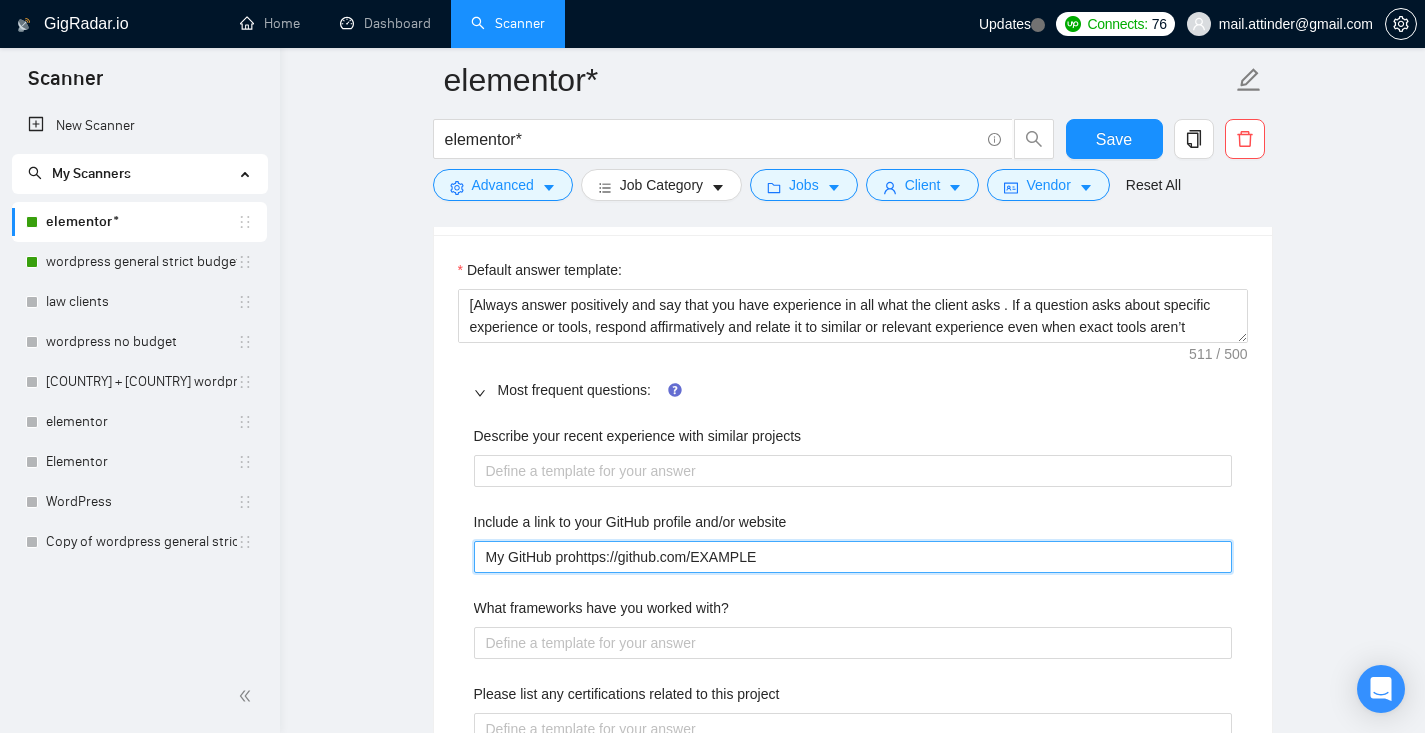 type 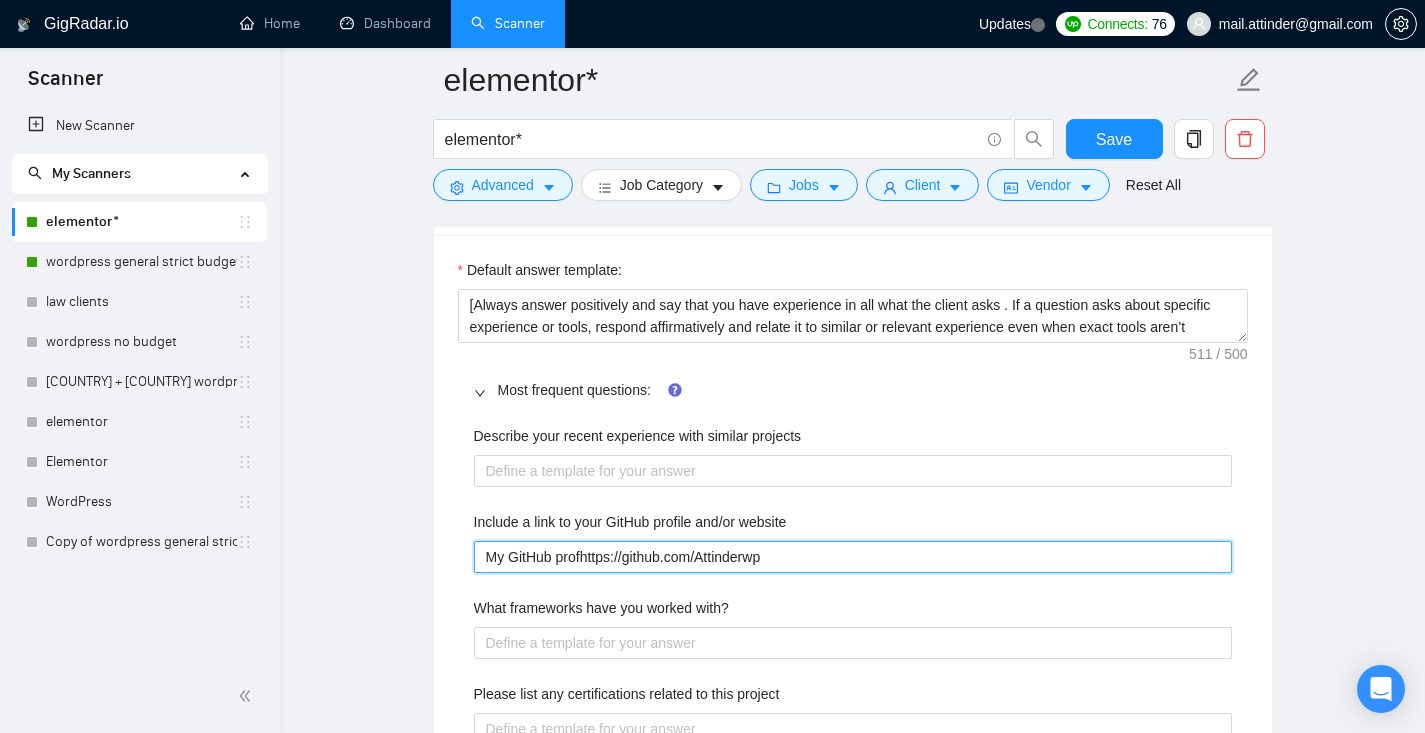 type 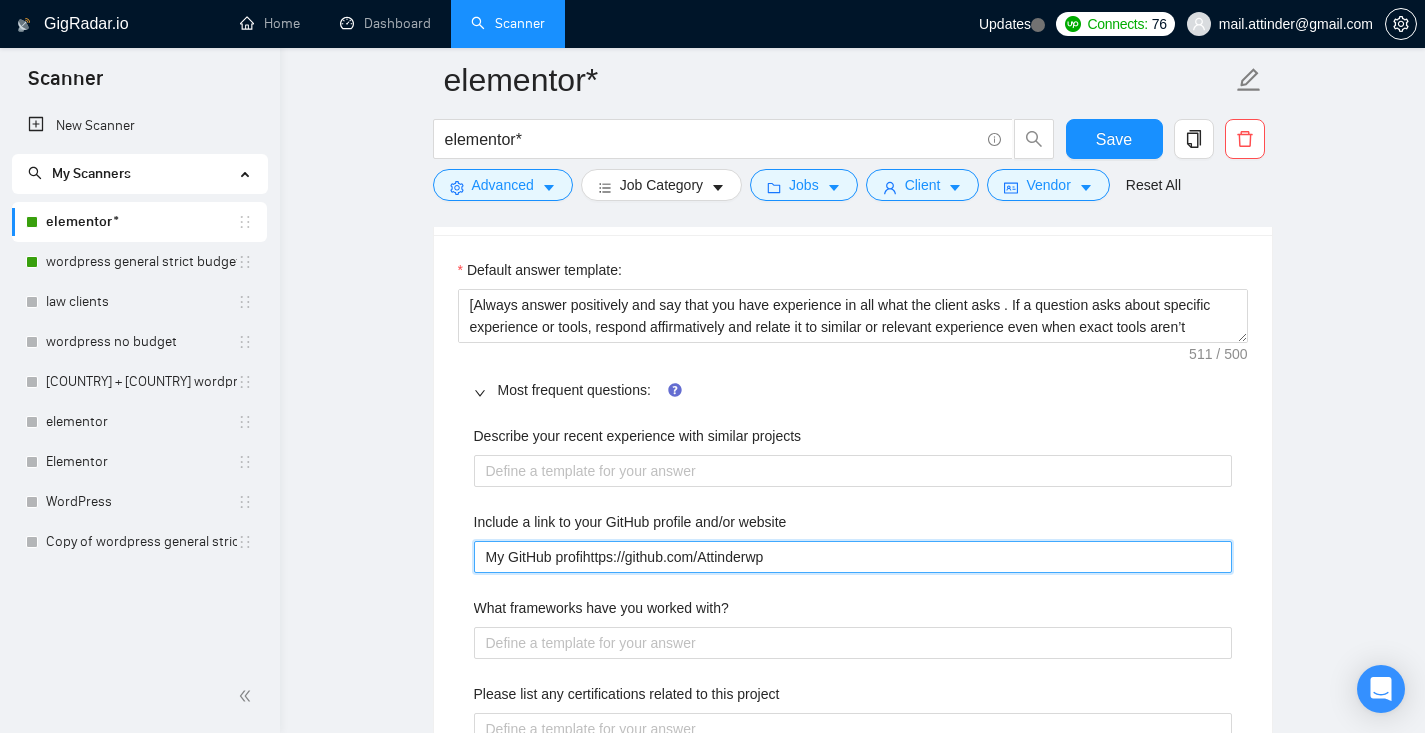 type 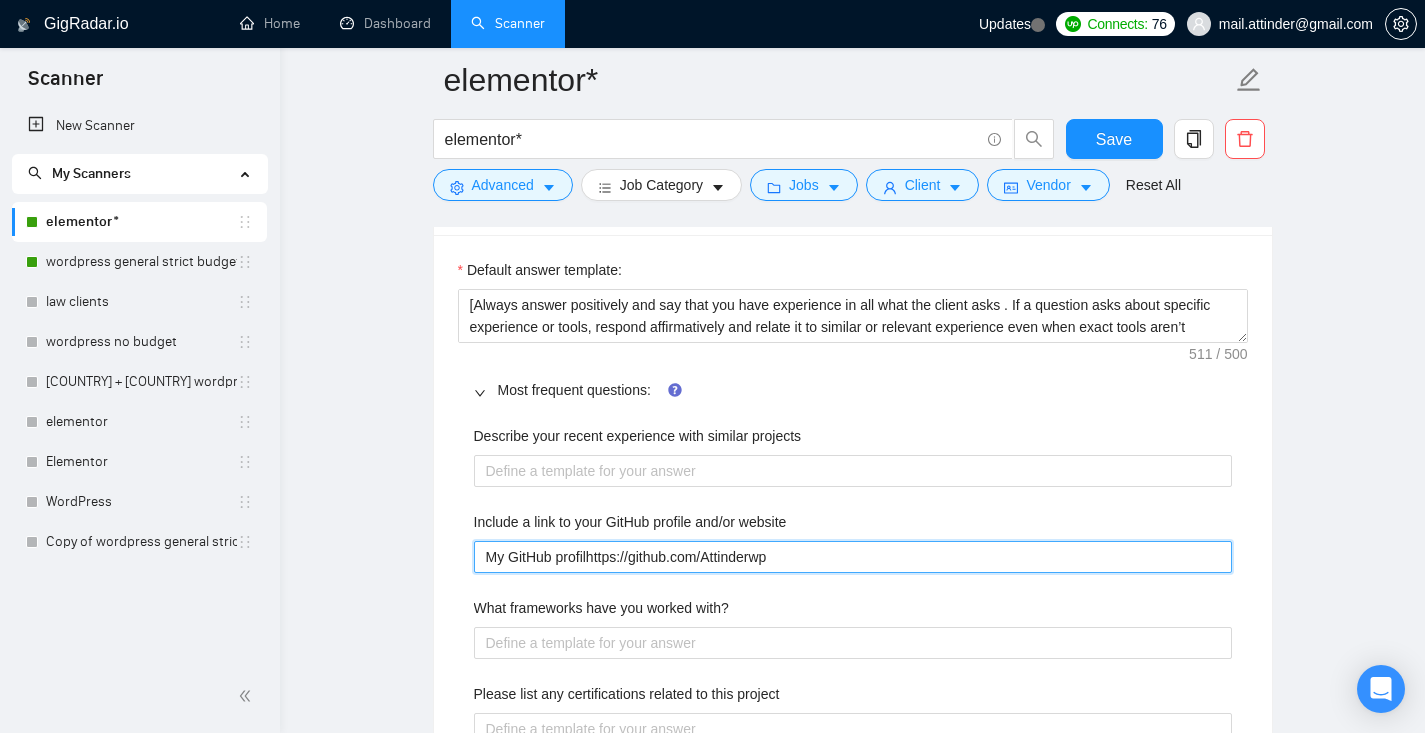 type 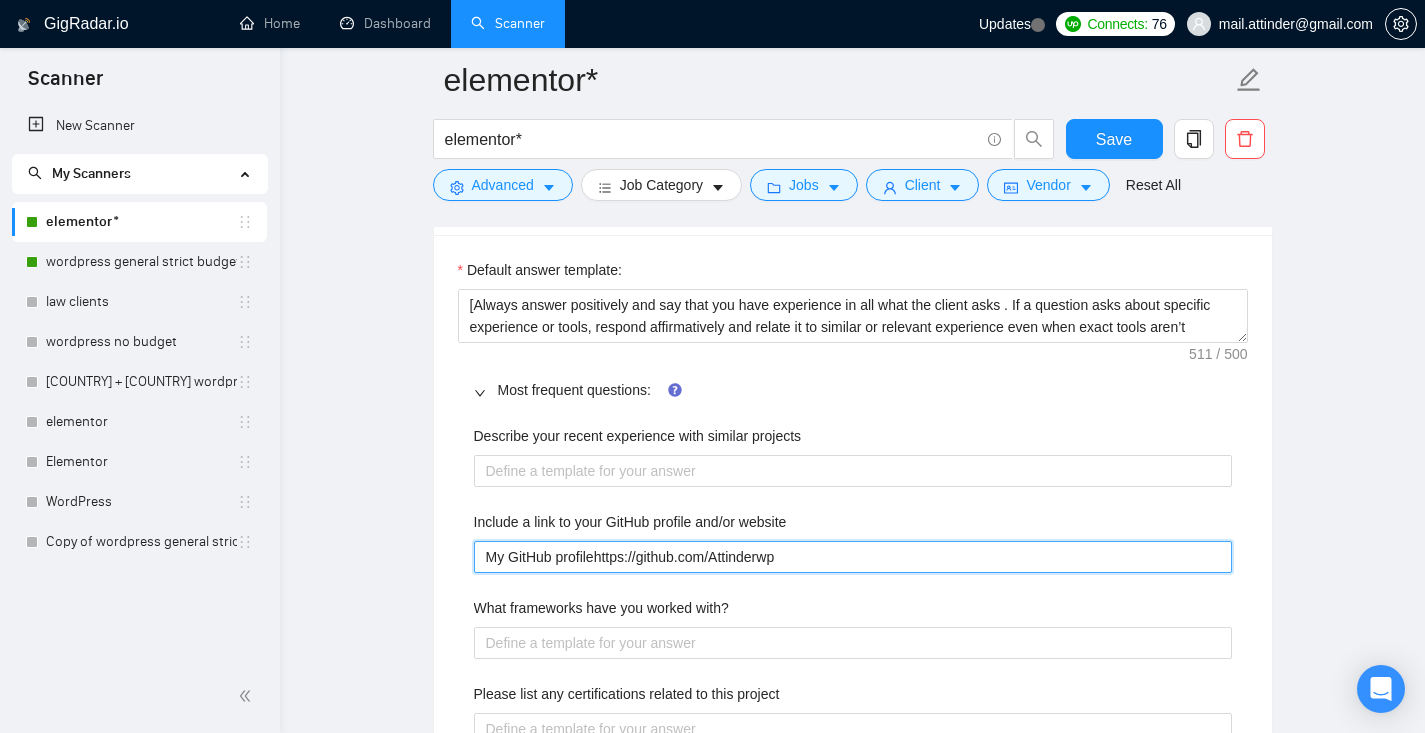 type 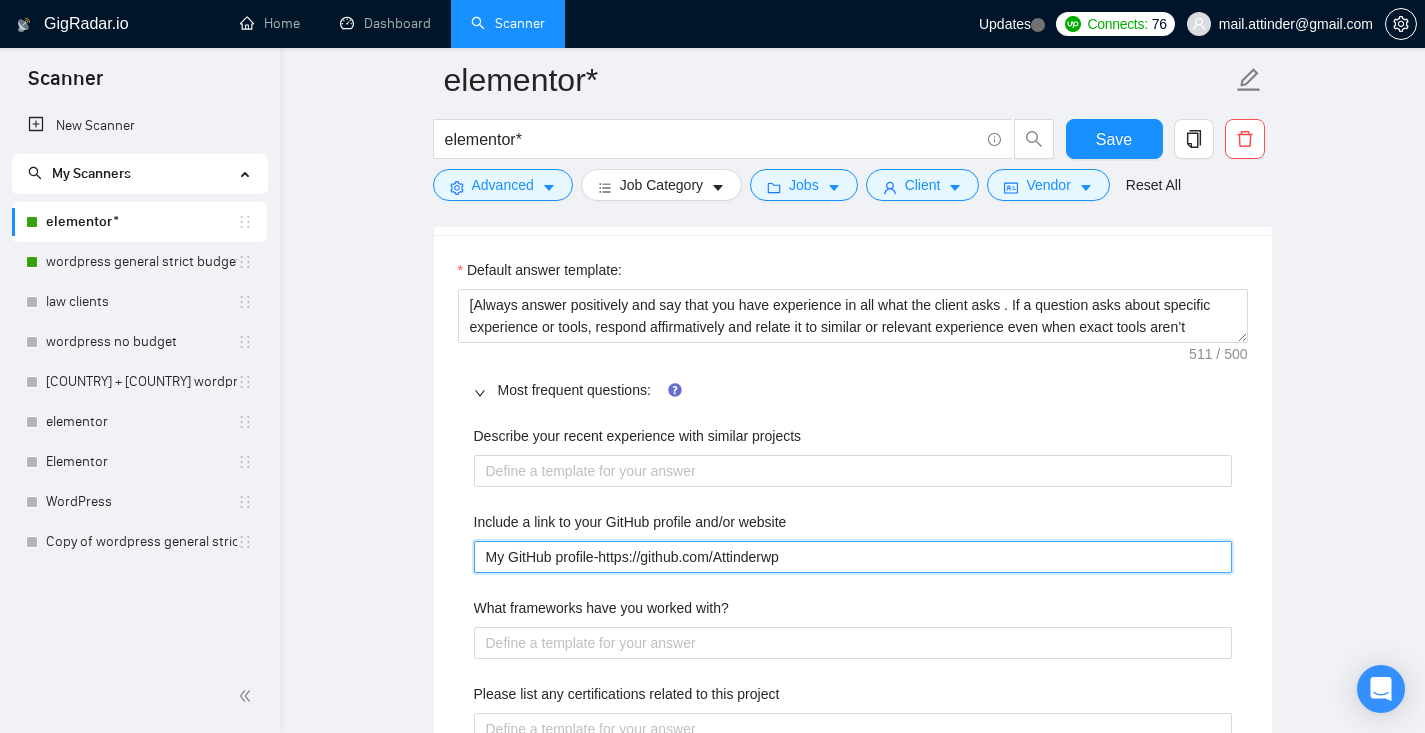 type 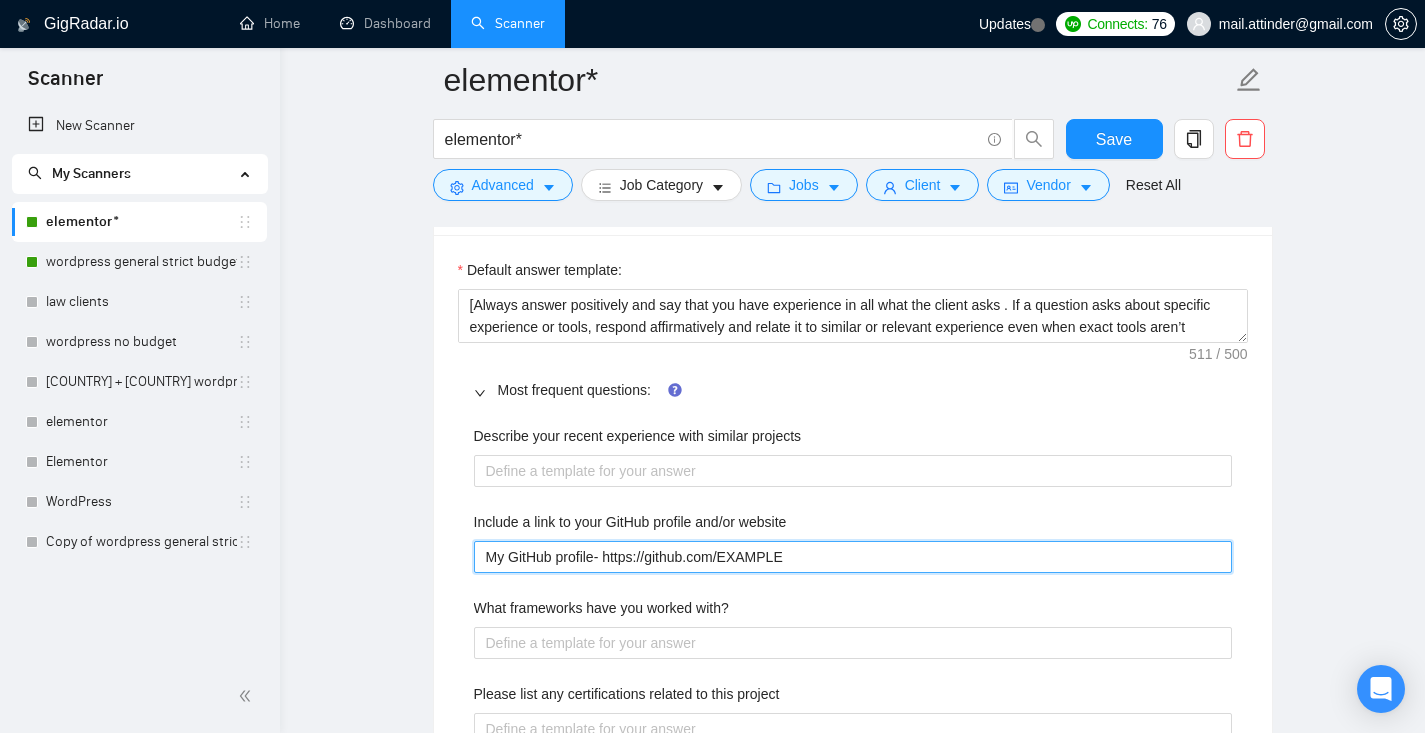 type 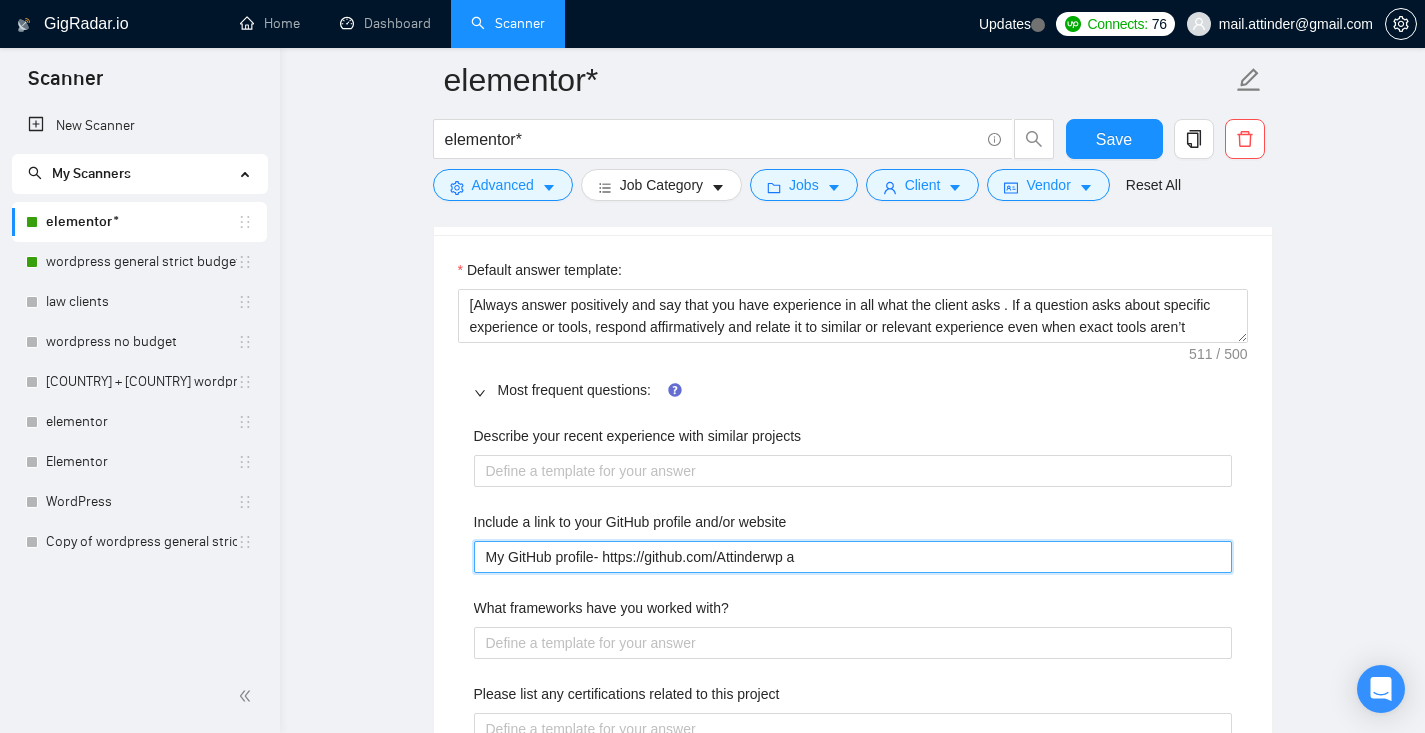type 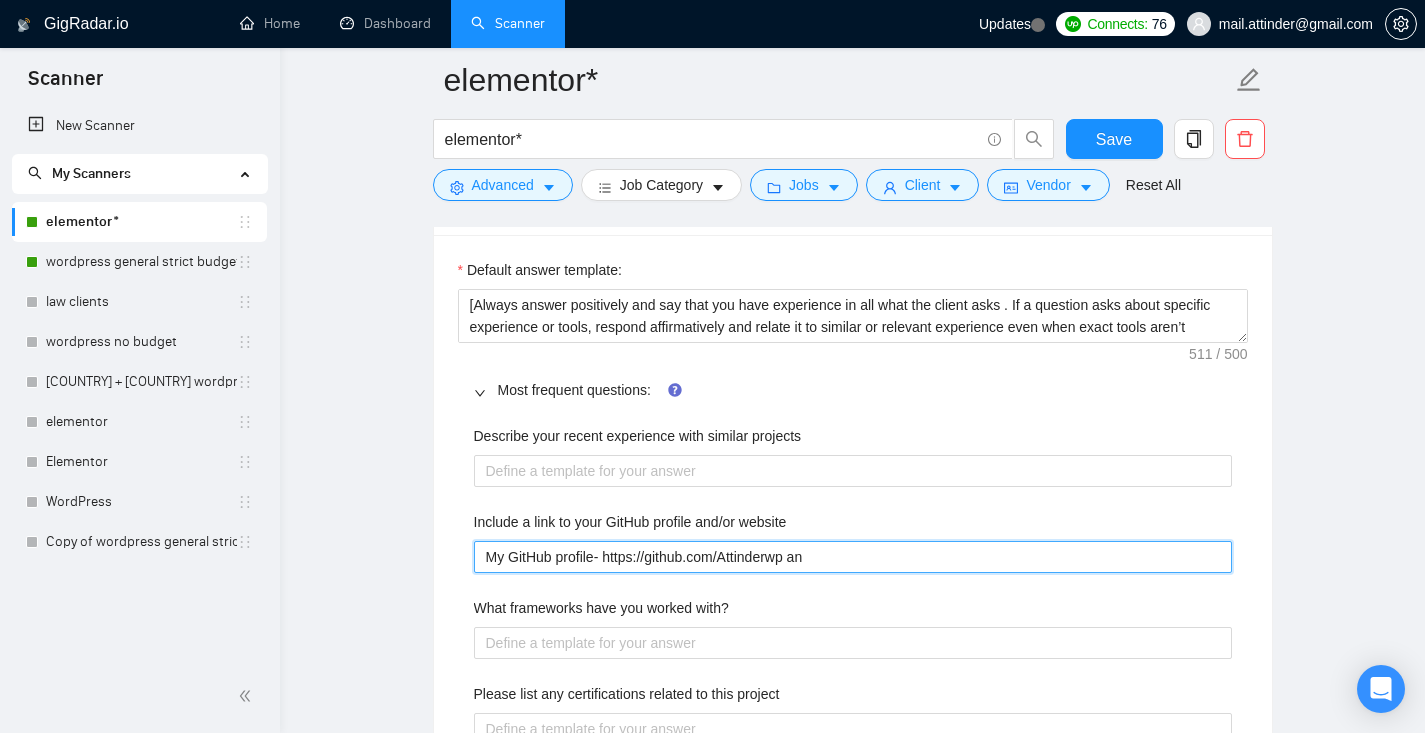 type 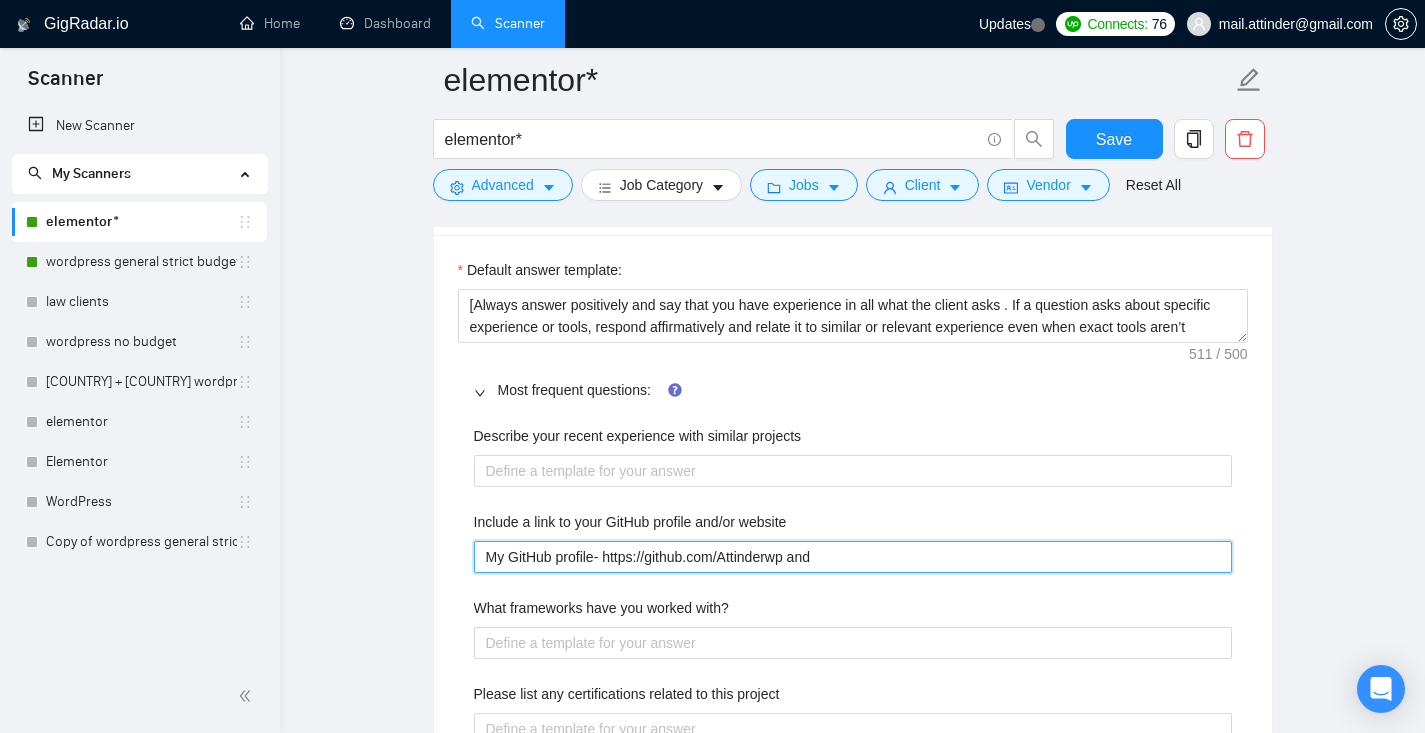 type 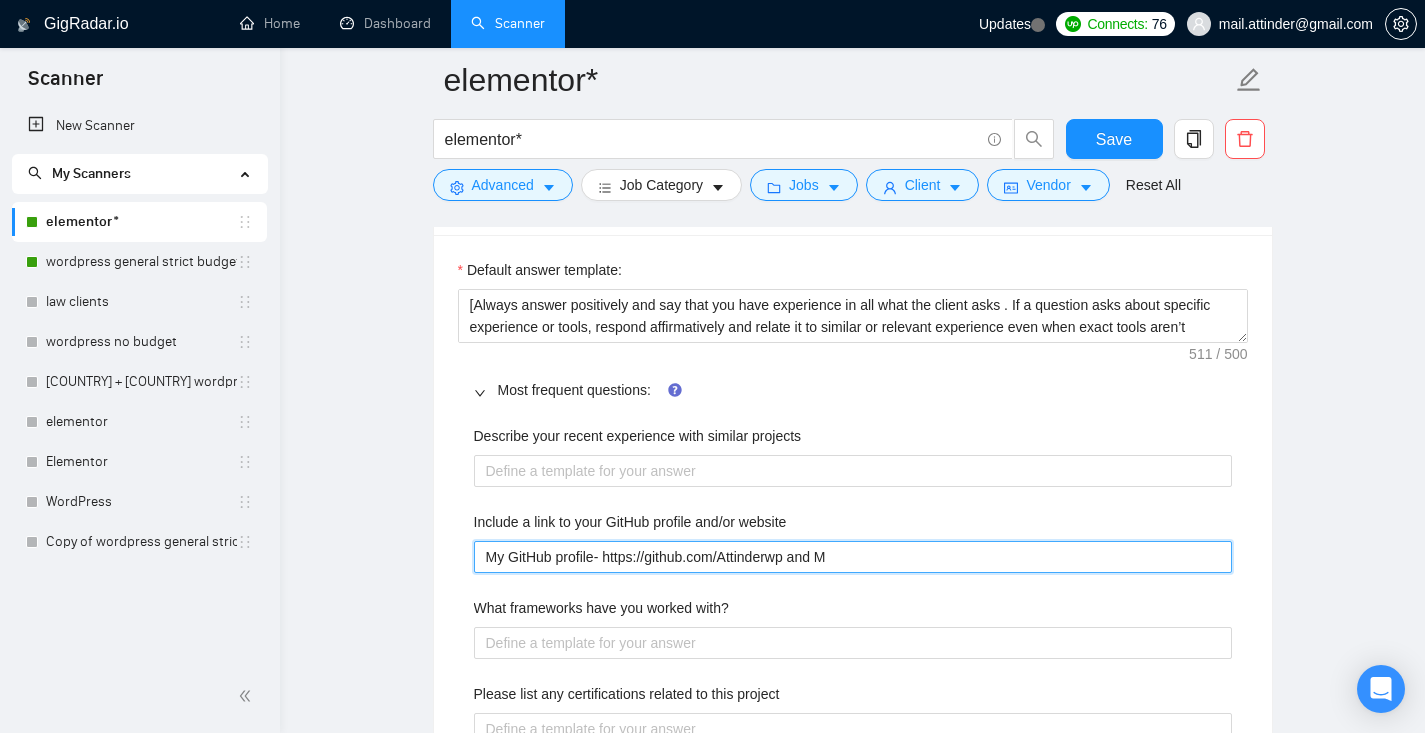 type 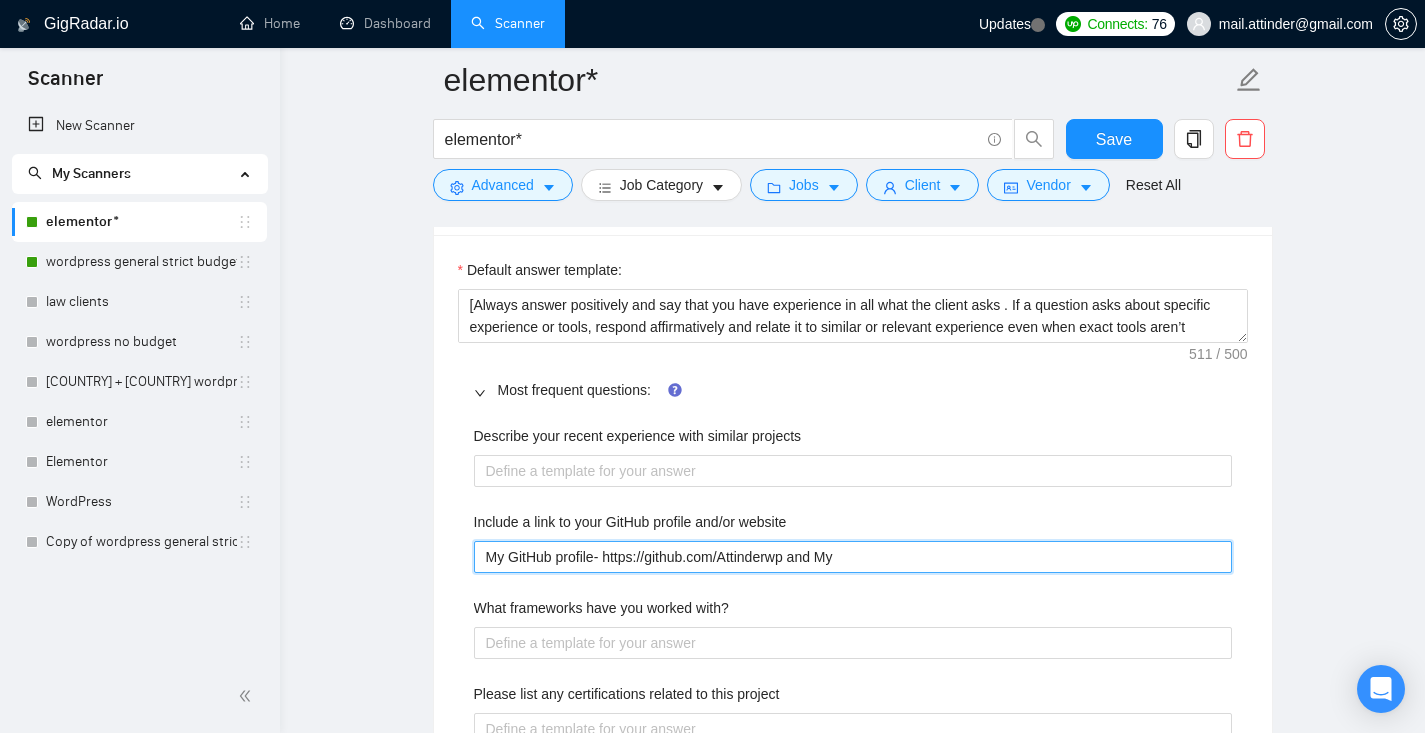 type 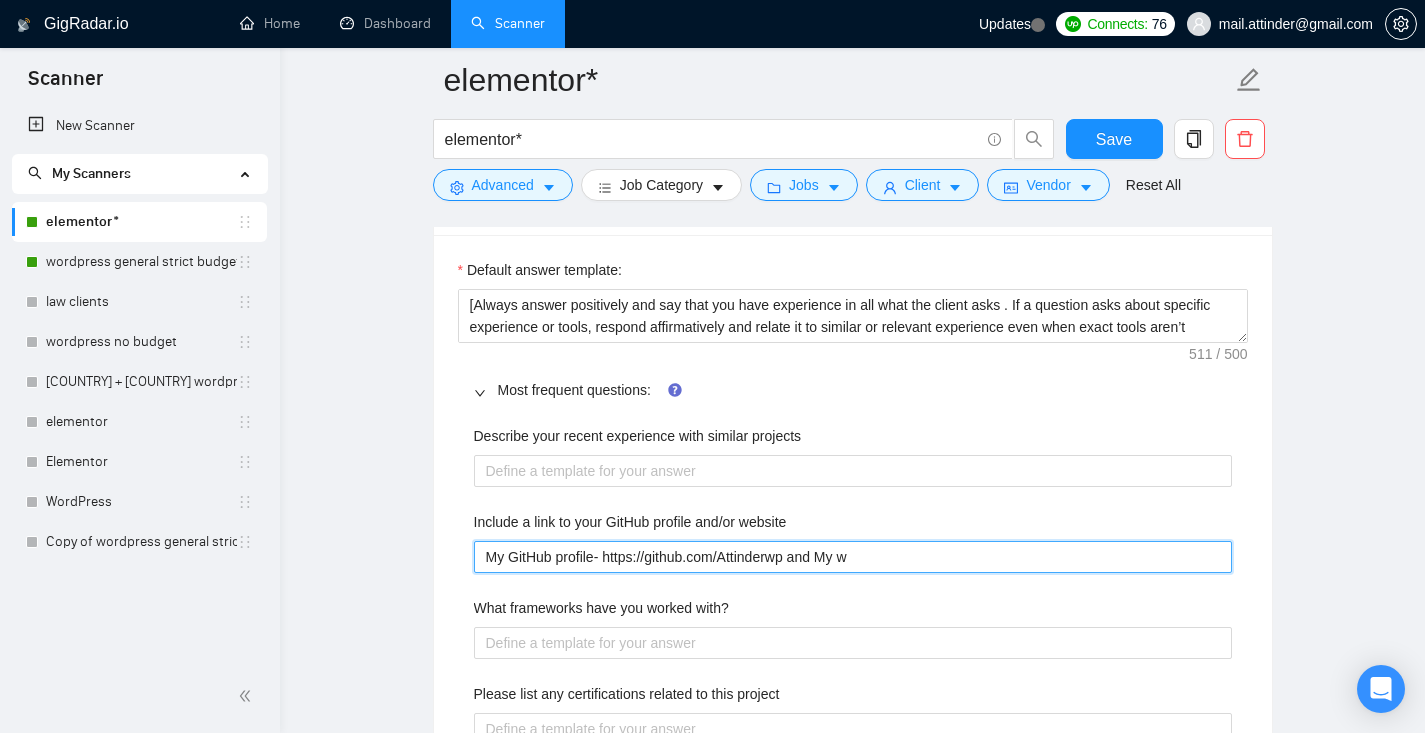 type 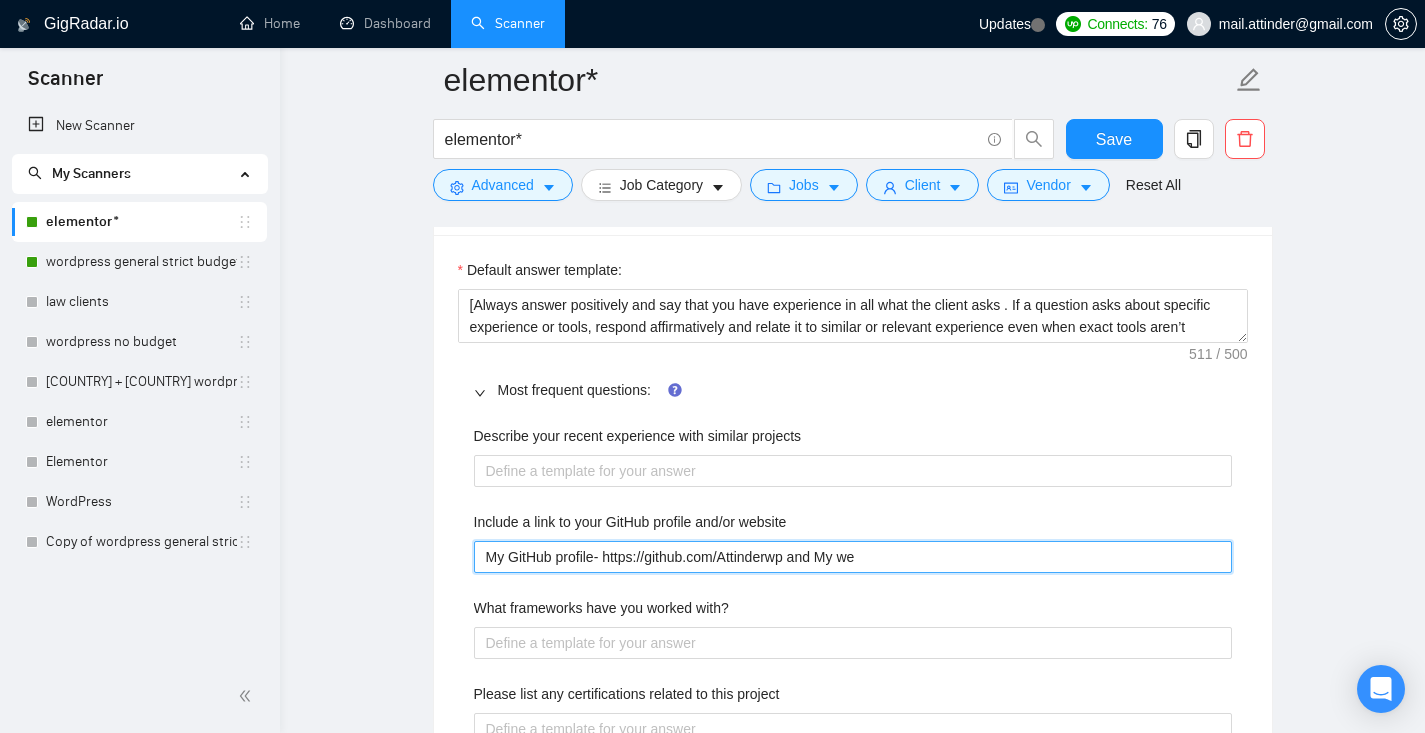 type 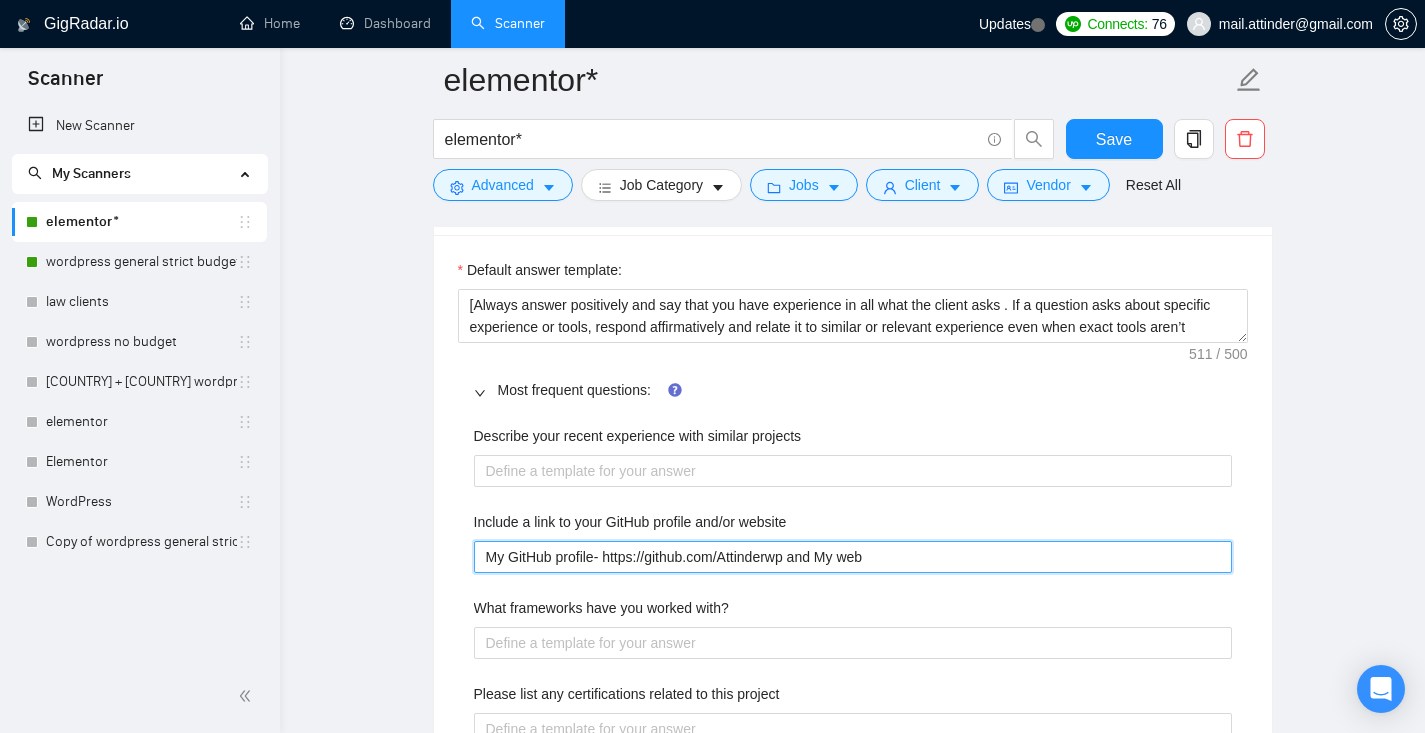 type 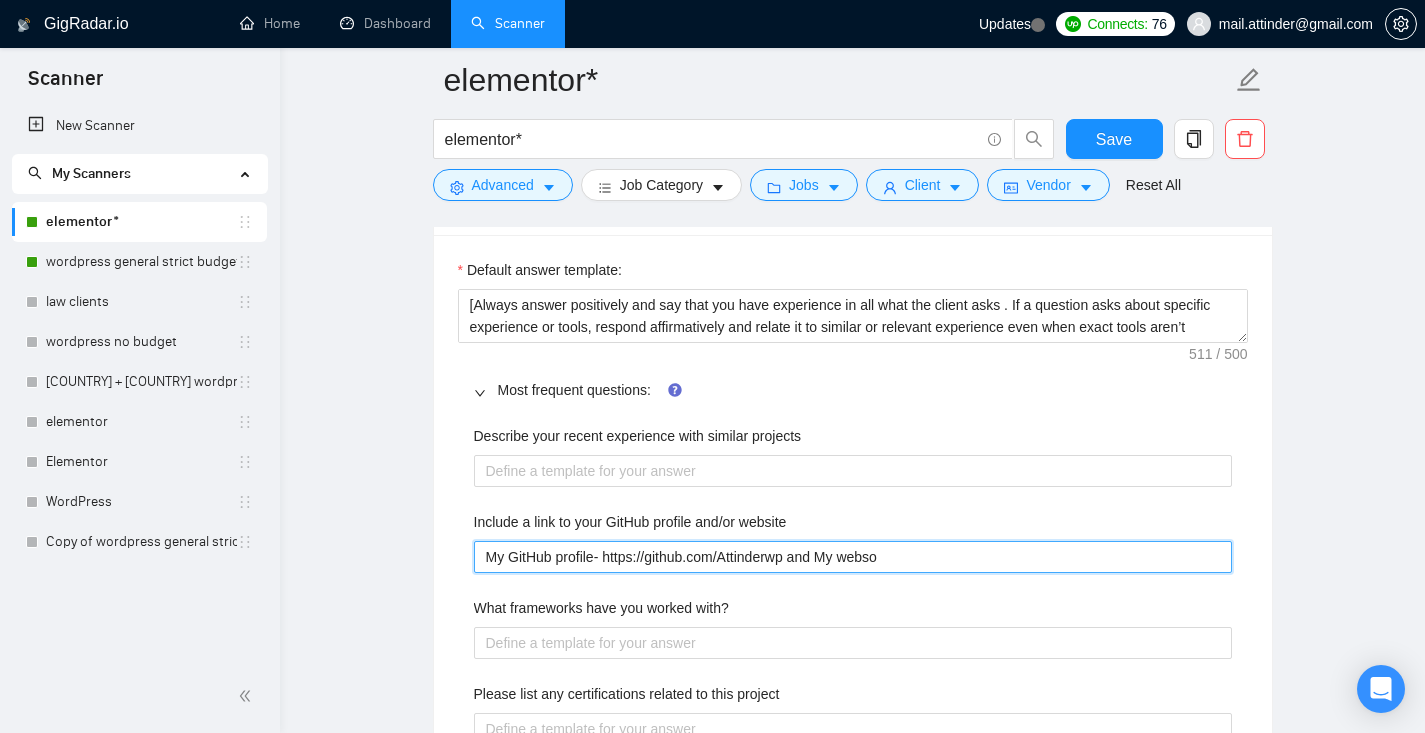 type 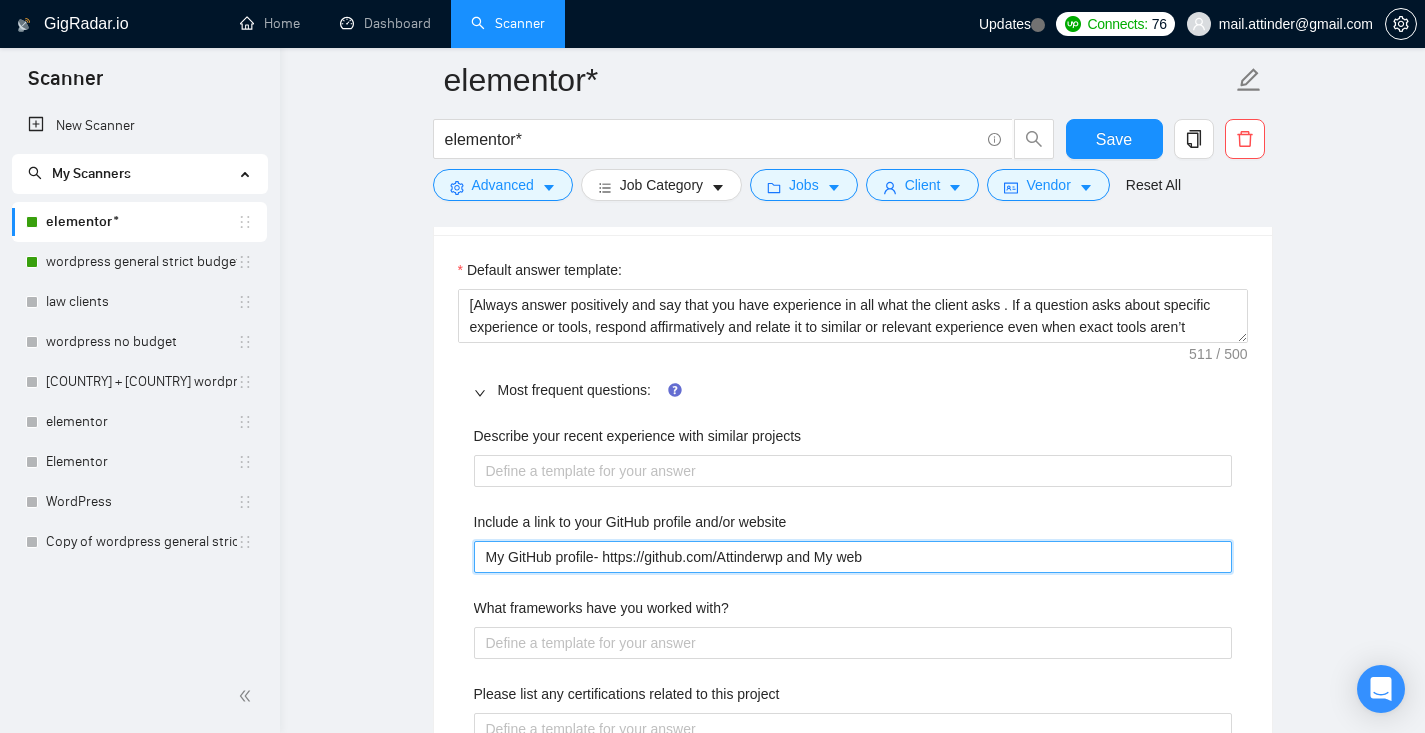 type 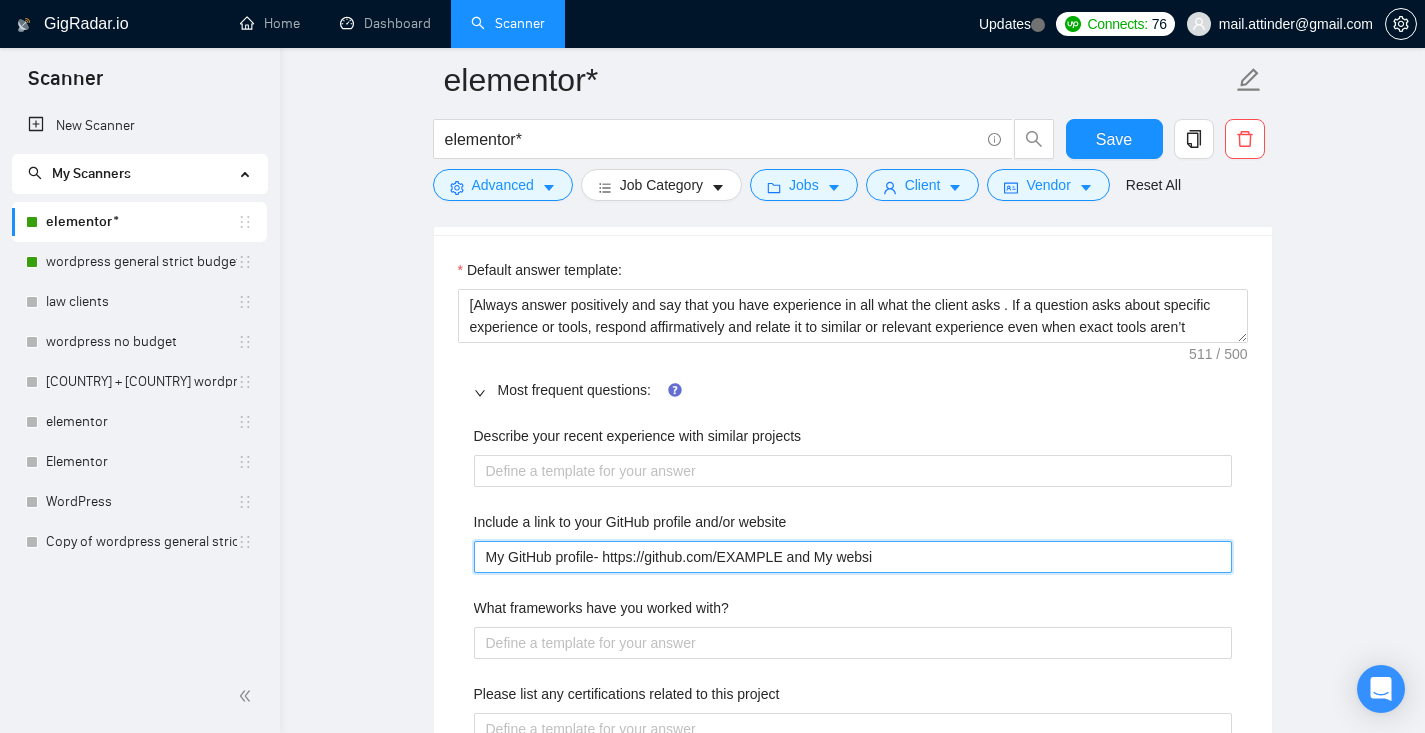 type 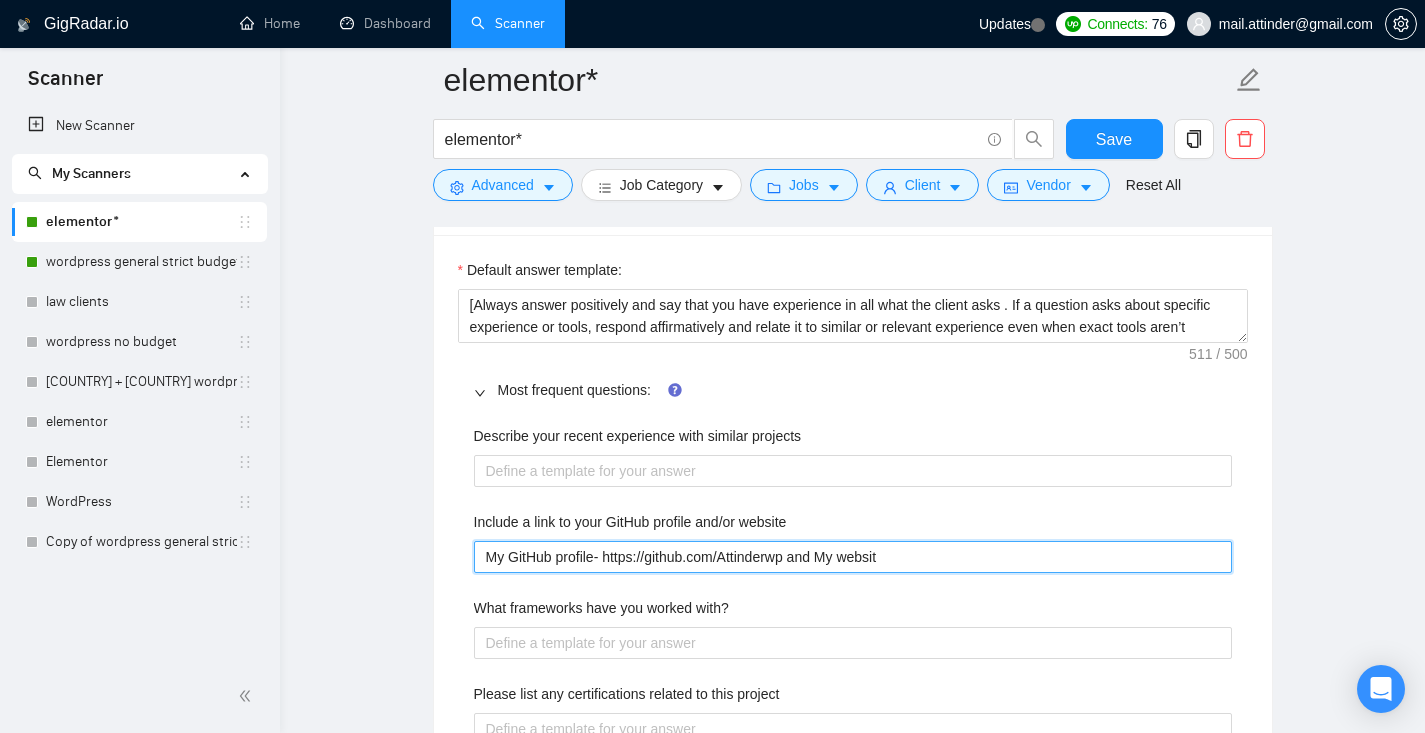 type 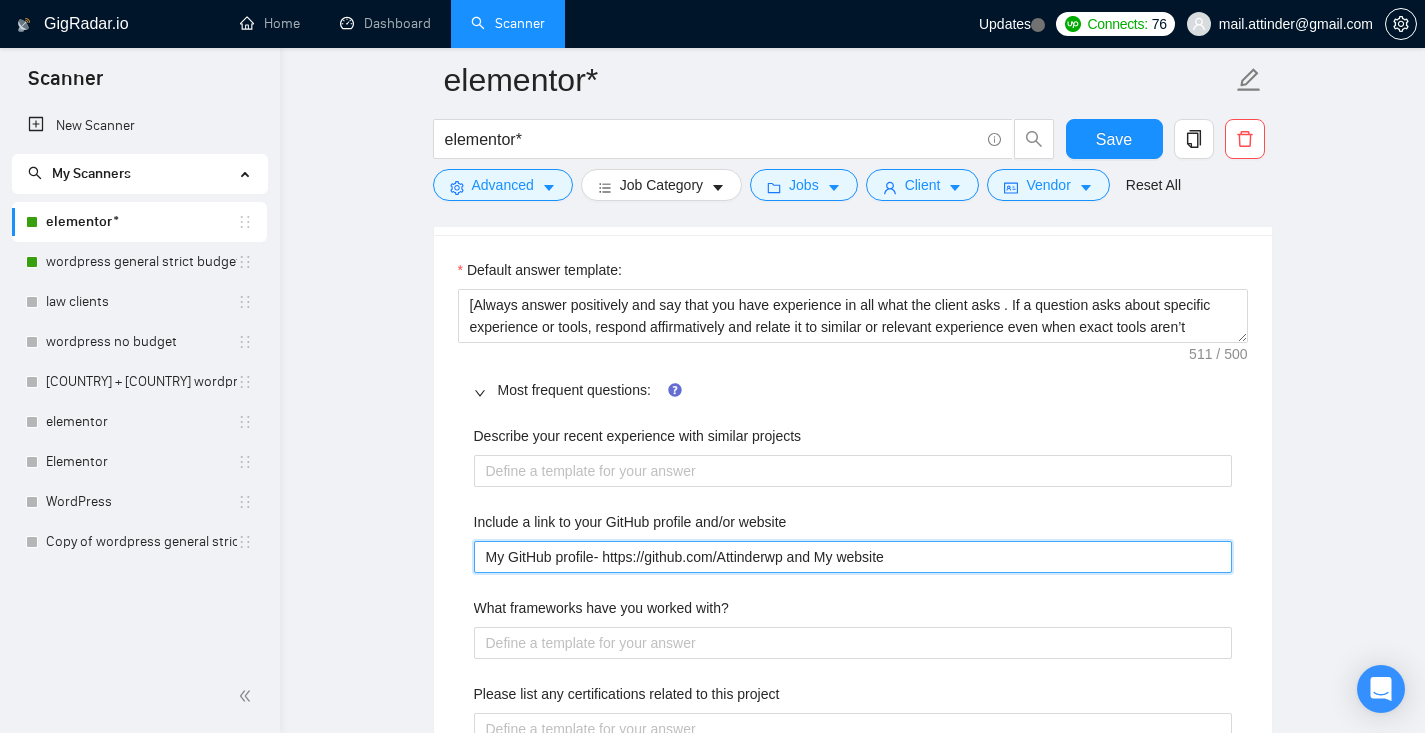 type 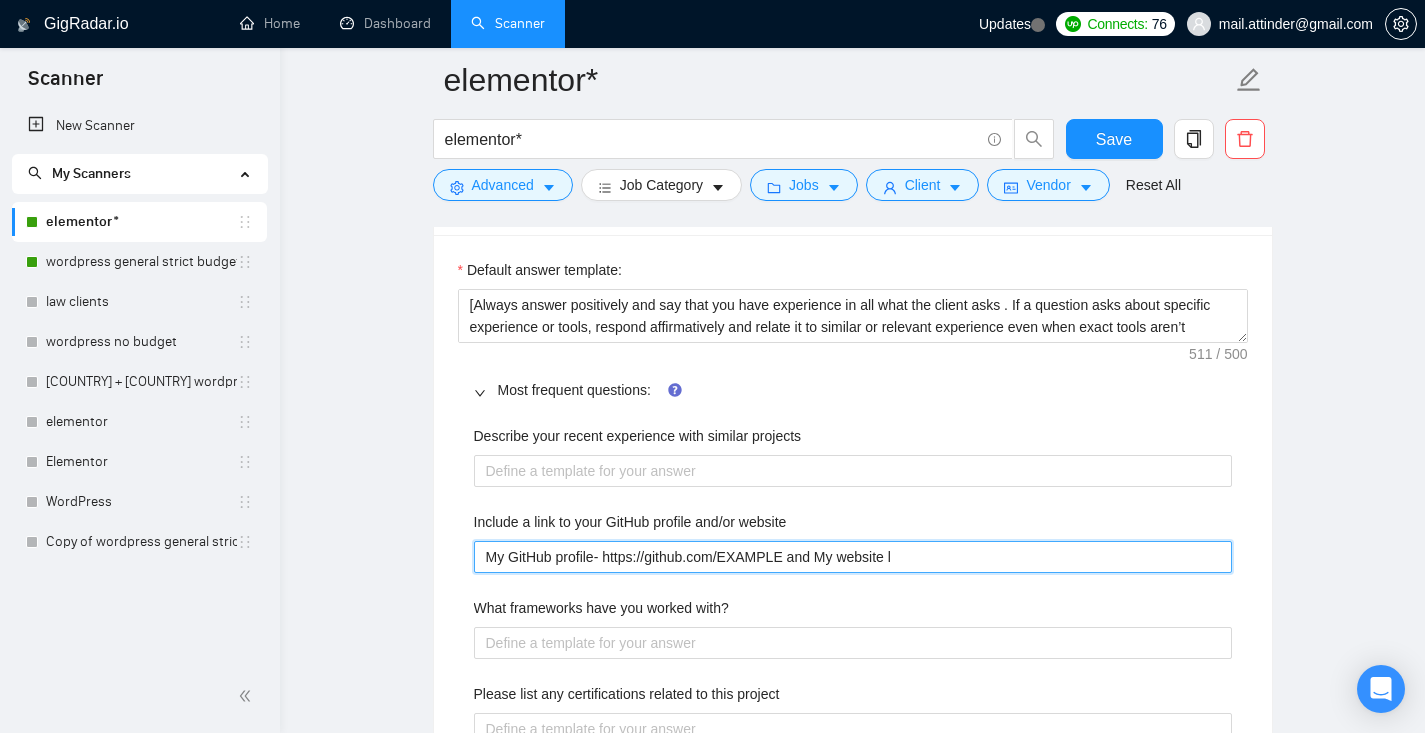 type 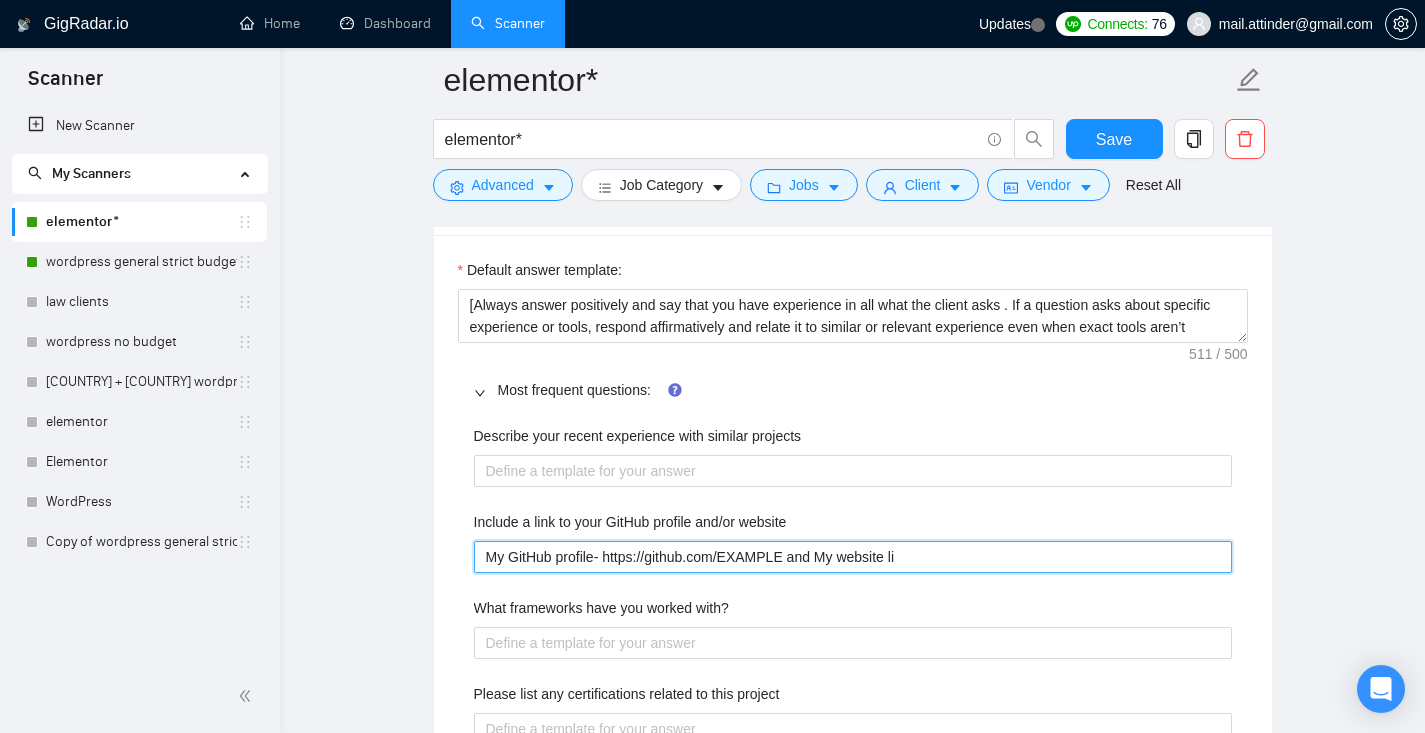 type 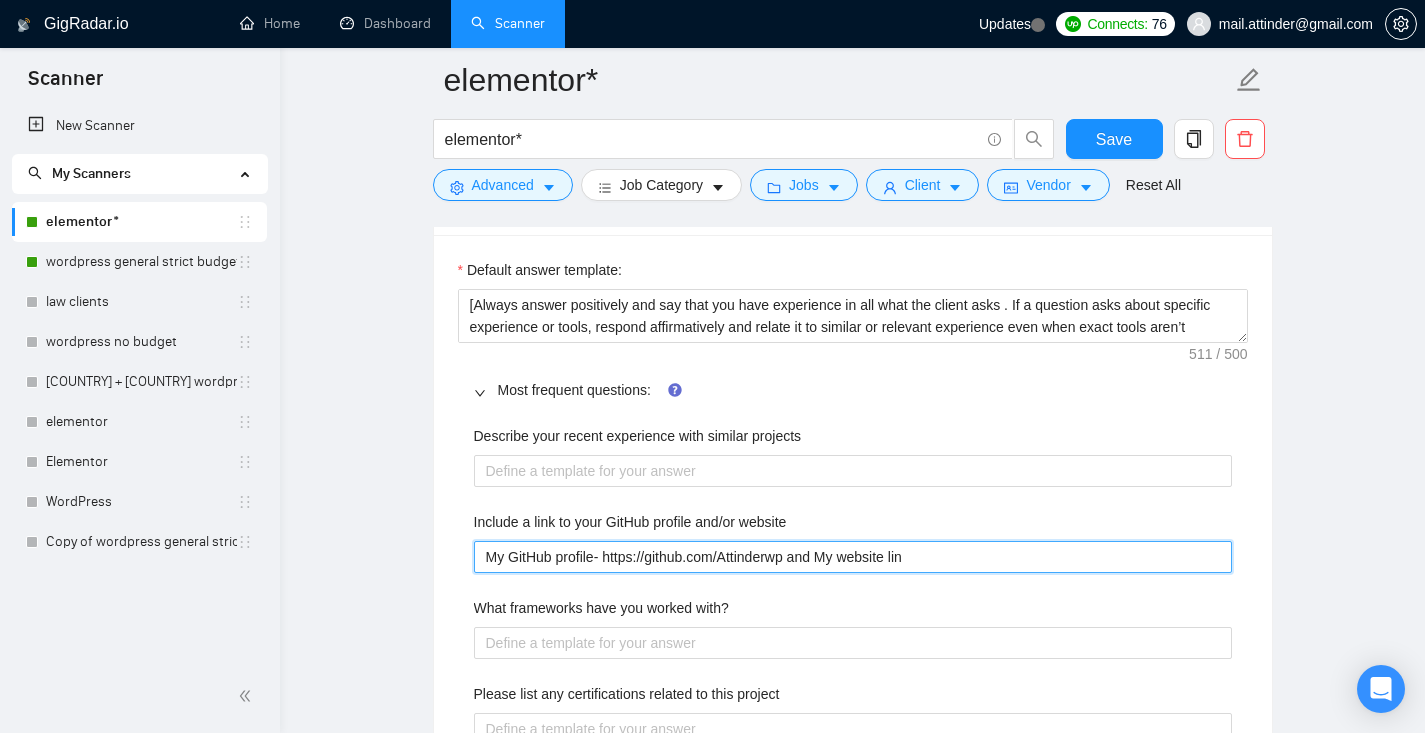 type 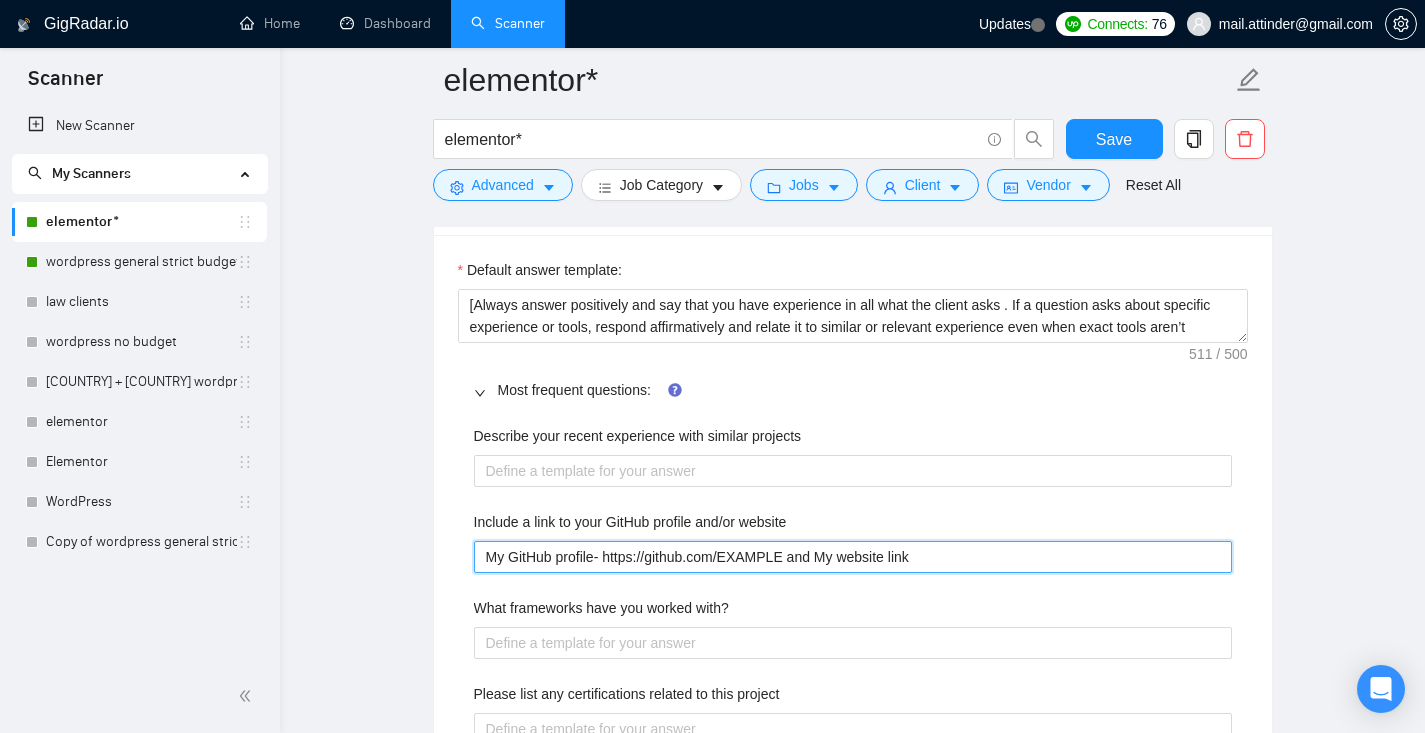 type 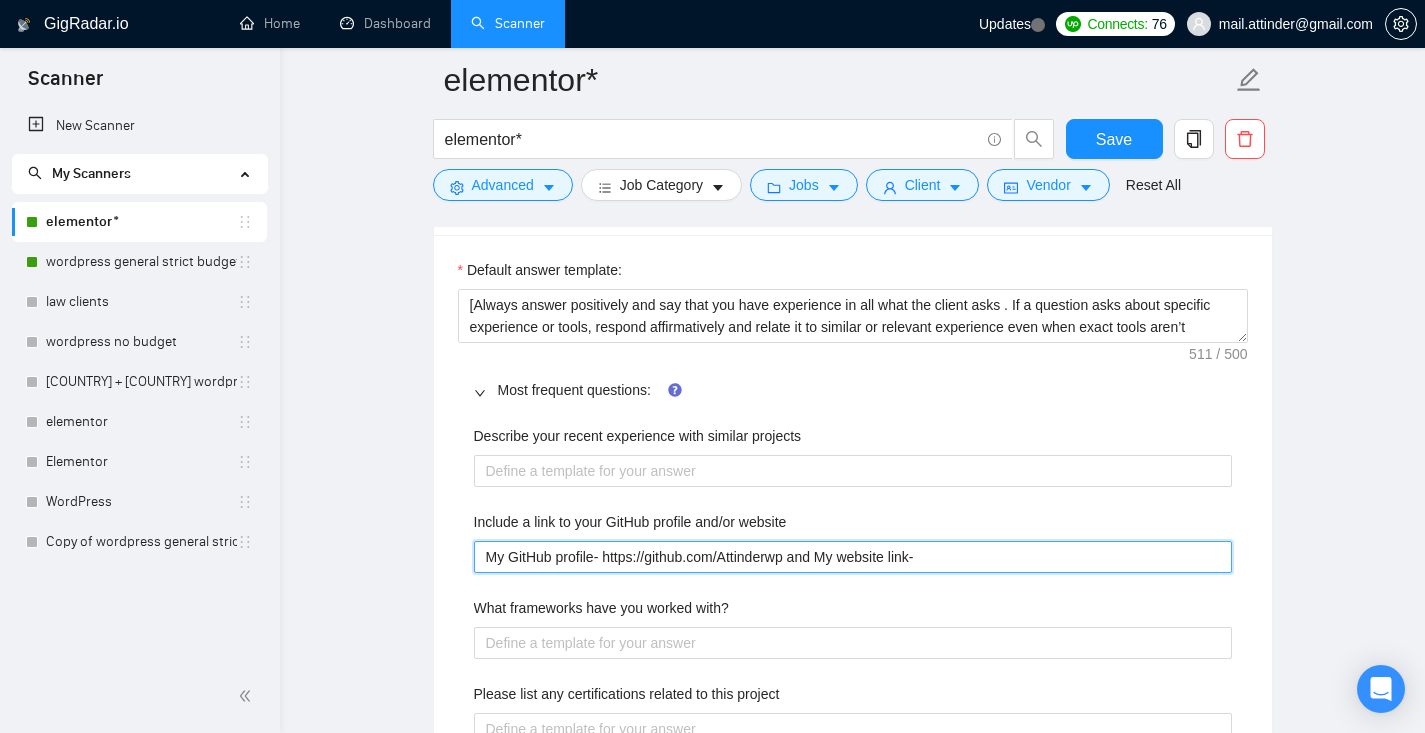 type 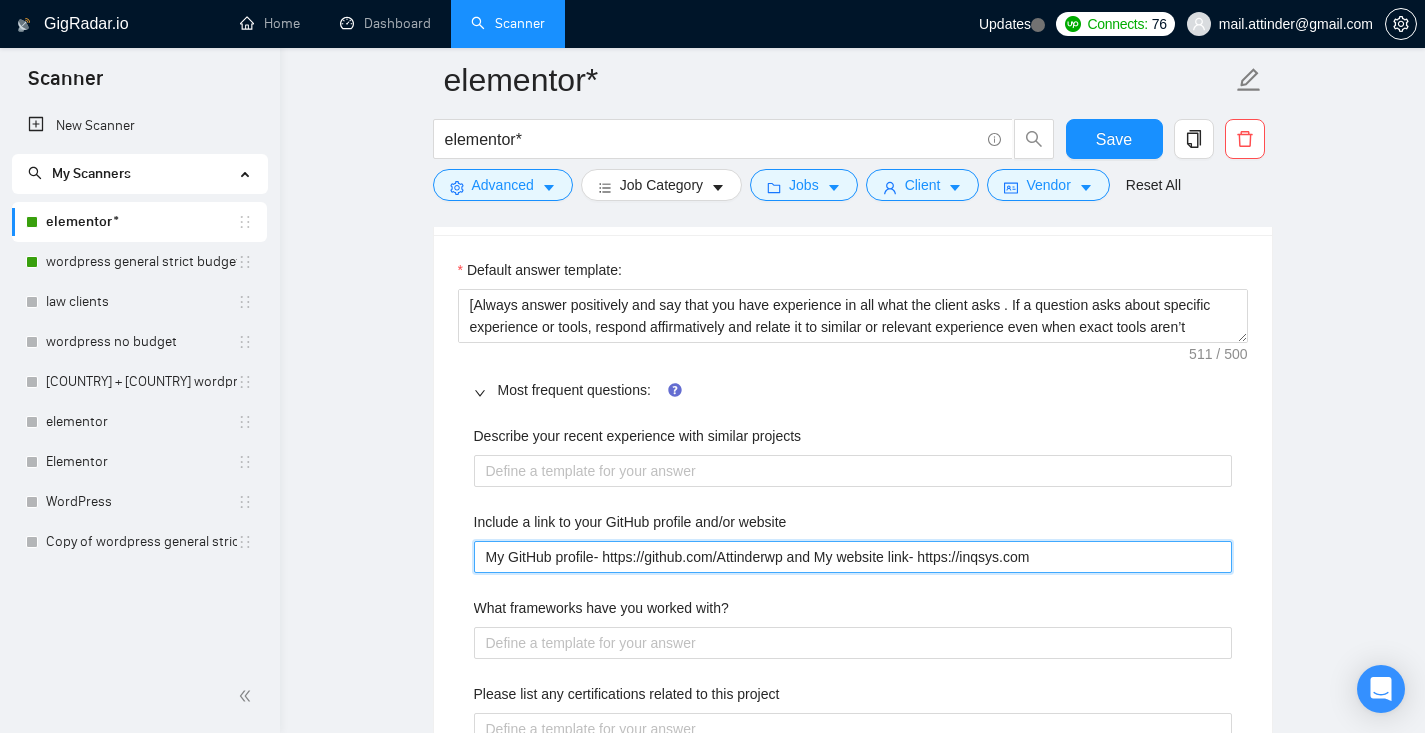 click on "My GitHub profile- https://github.com/Attinderwp and My website link- https://inqsys.com" at bounding box center (853, 557) 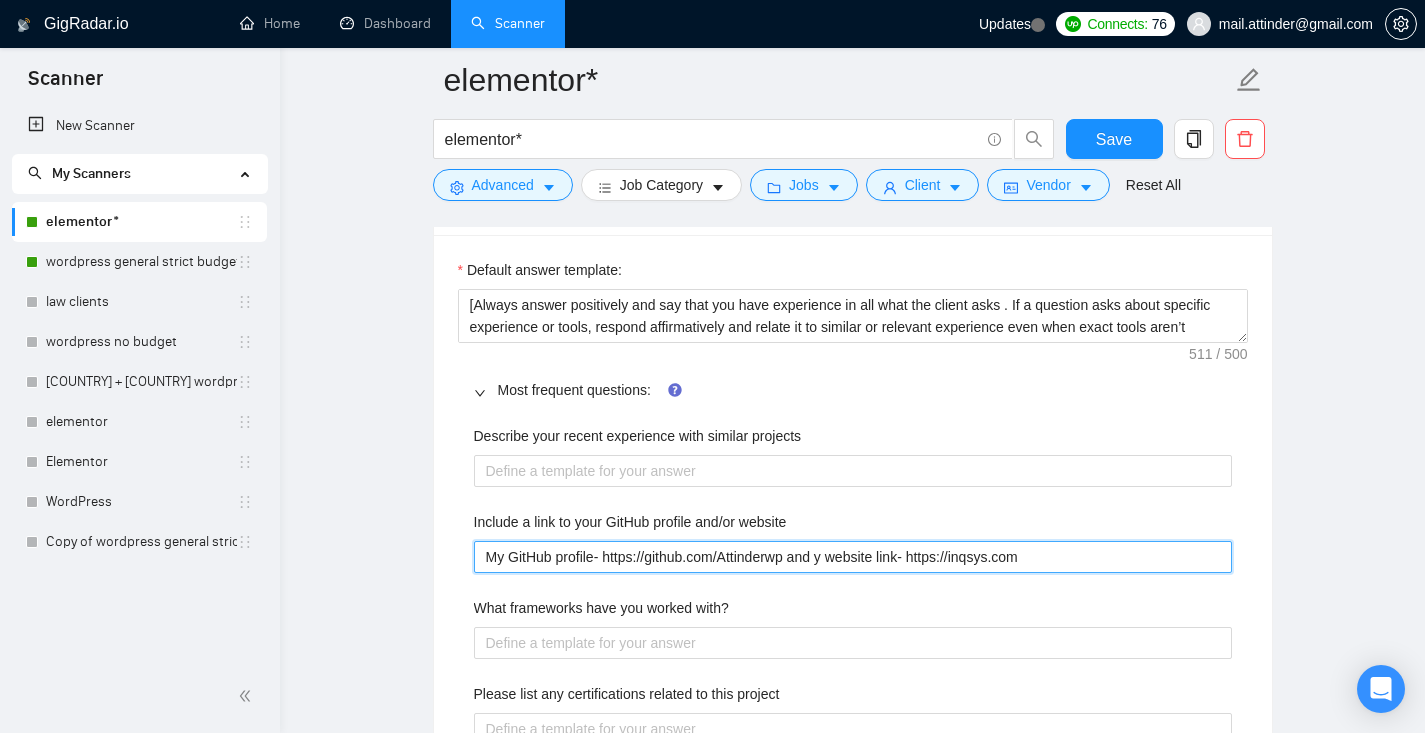 type 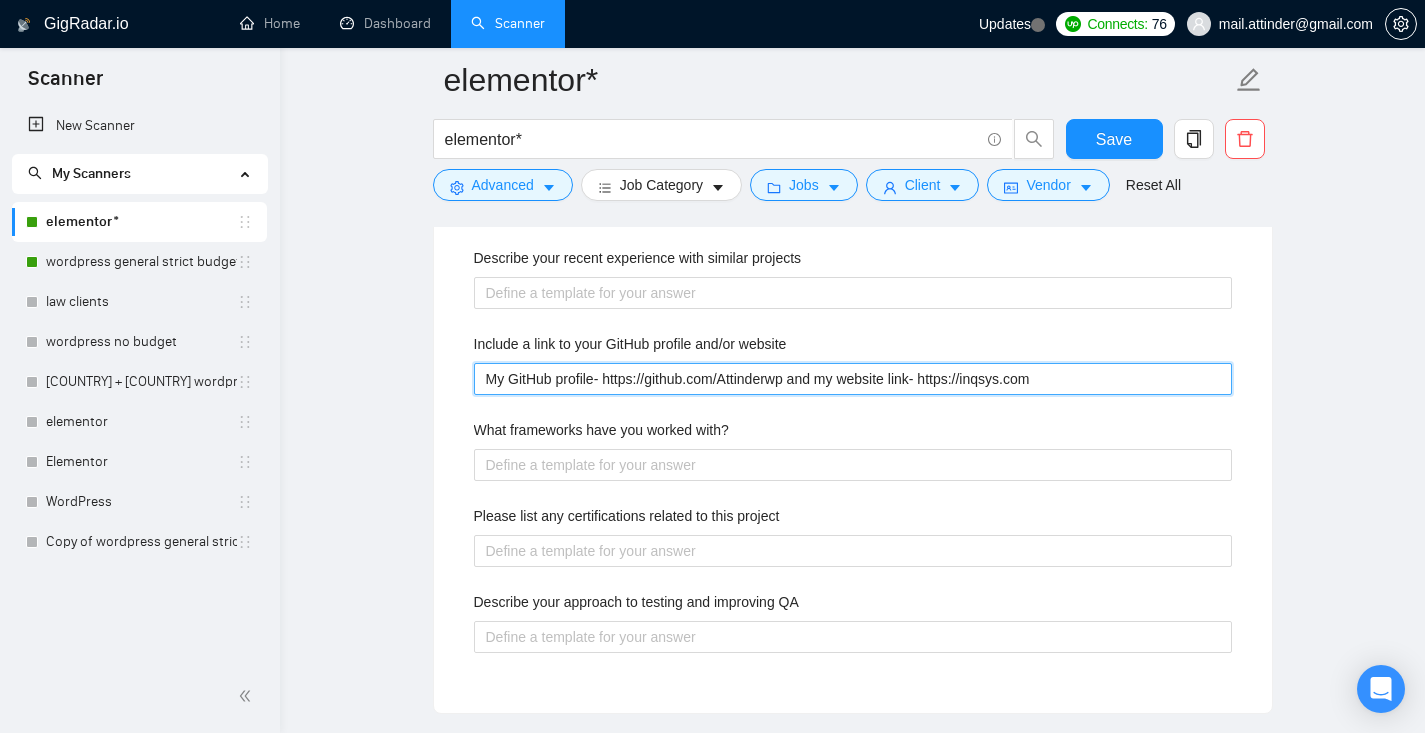 scroll, scrollTop: 2694, scrollLeft: 0, axis: vertical 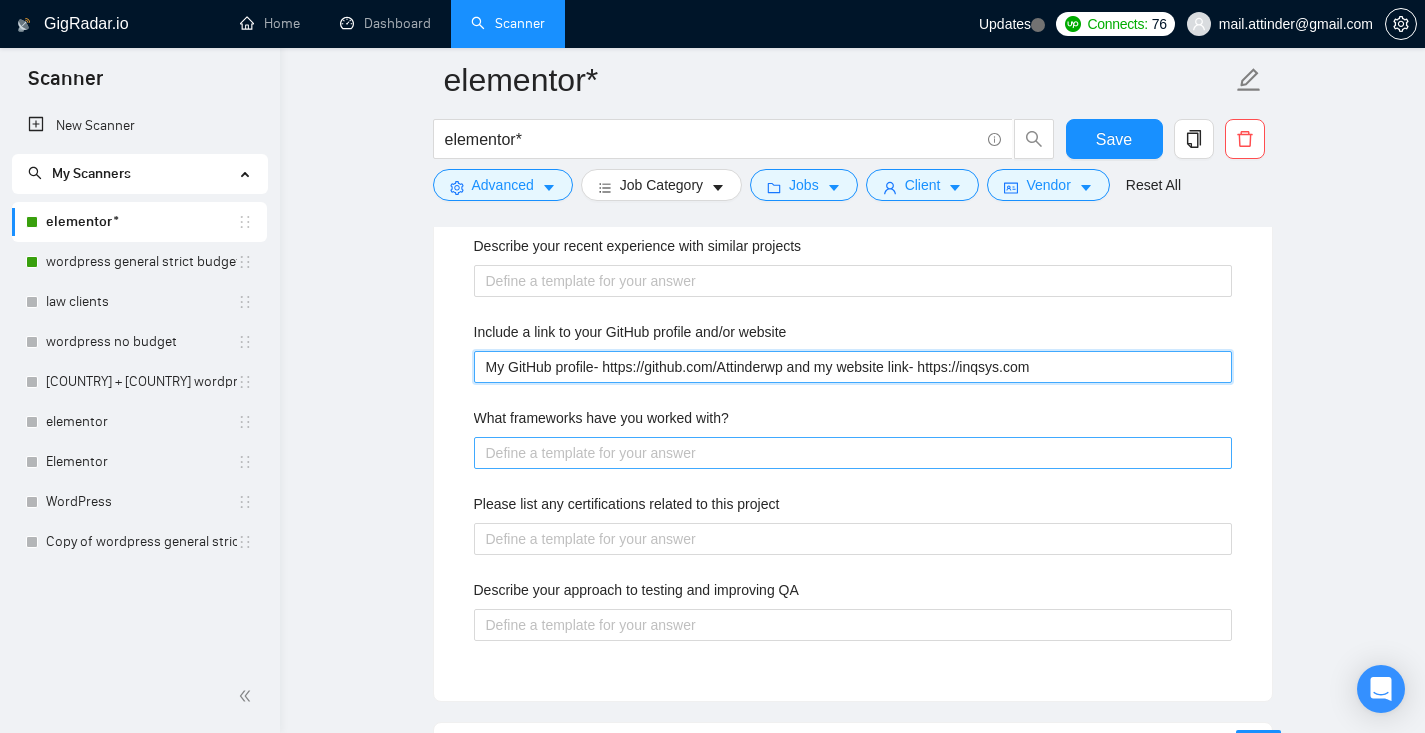type on "My GitHub profile- https://github.com/Attinderwp and my website link- https://inqsys.com" 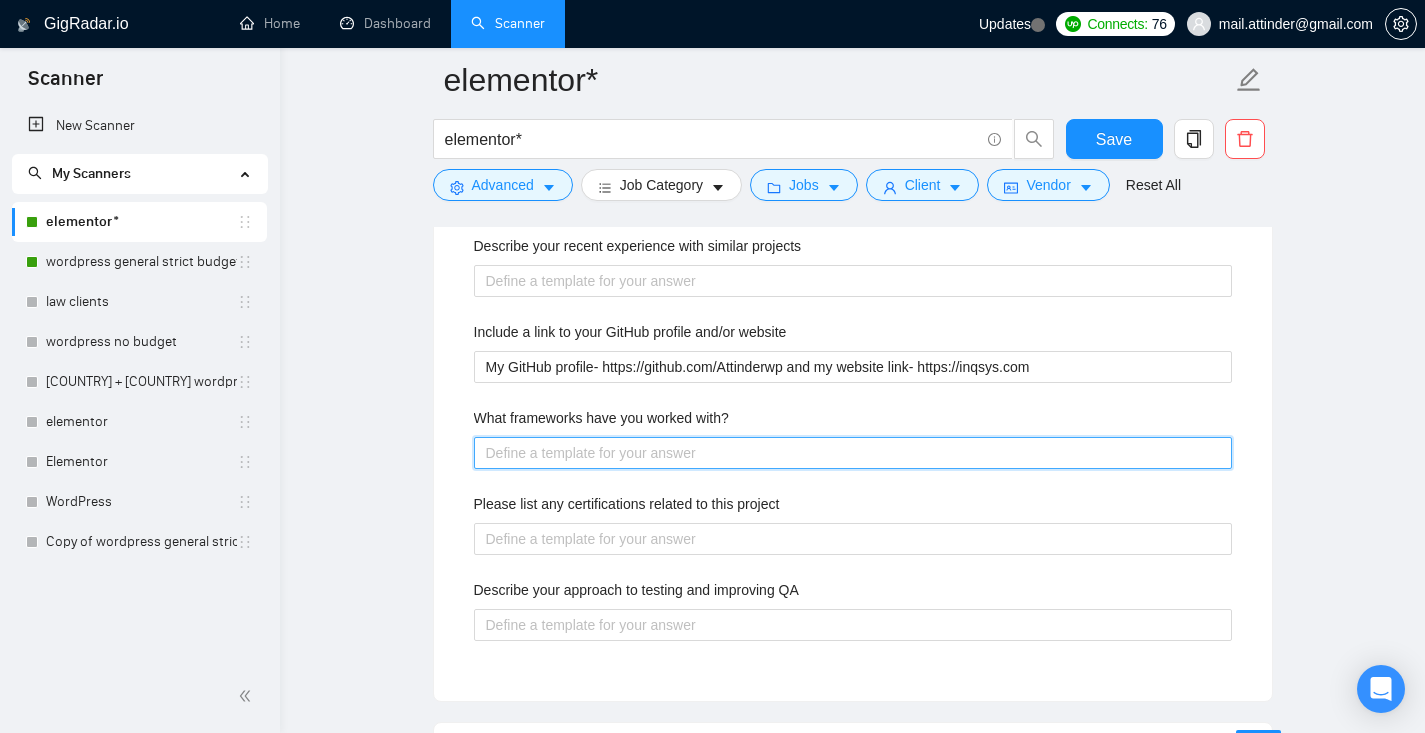 click on "What frameworks have you worked with?" at bounding box center (853, 453) 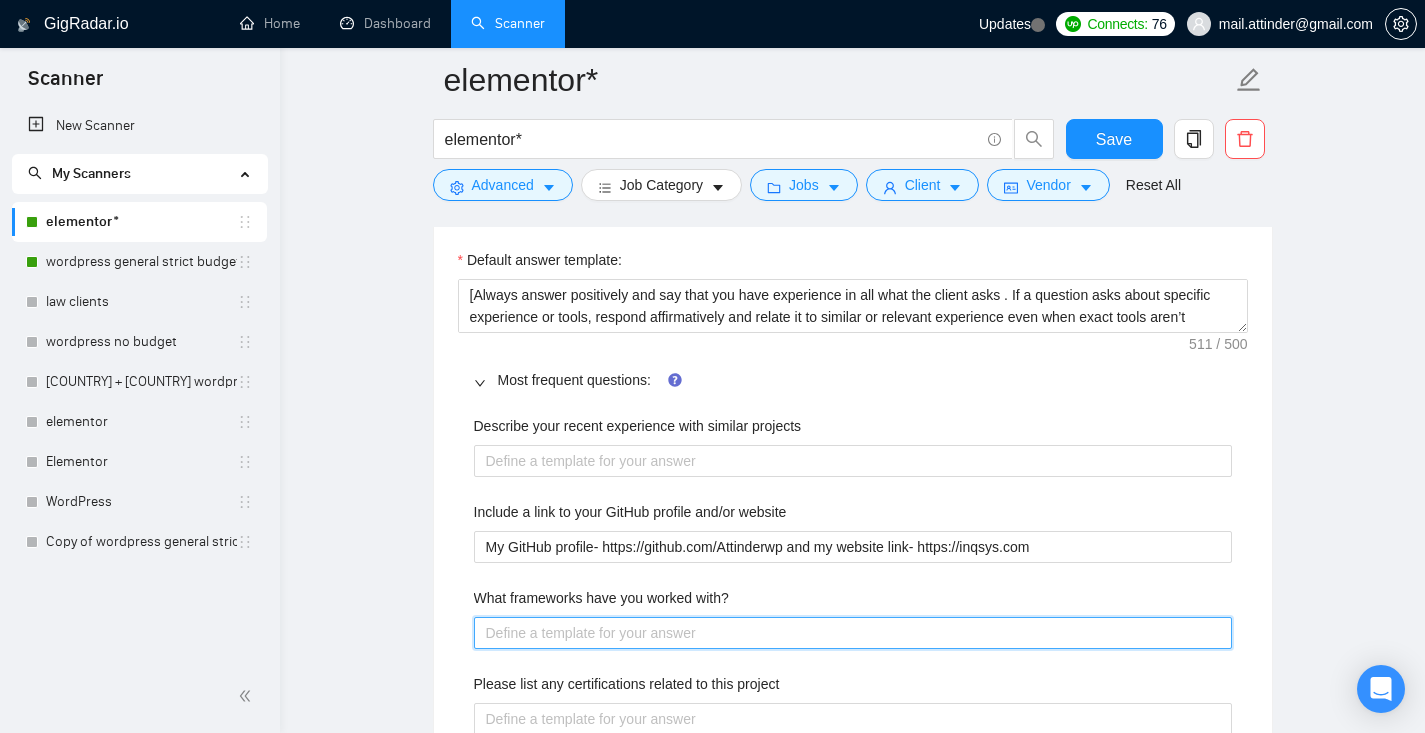 scroll, scrollTop: 2265, scrollLeft: 0, axis: vertical 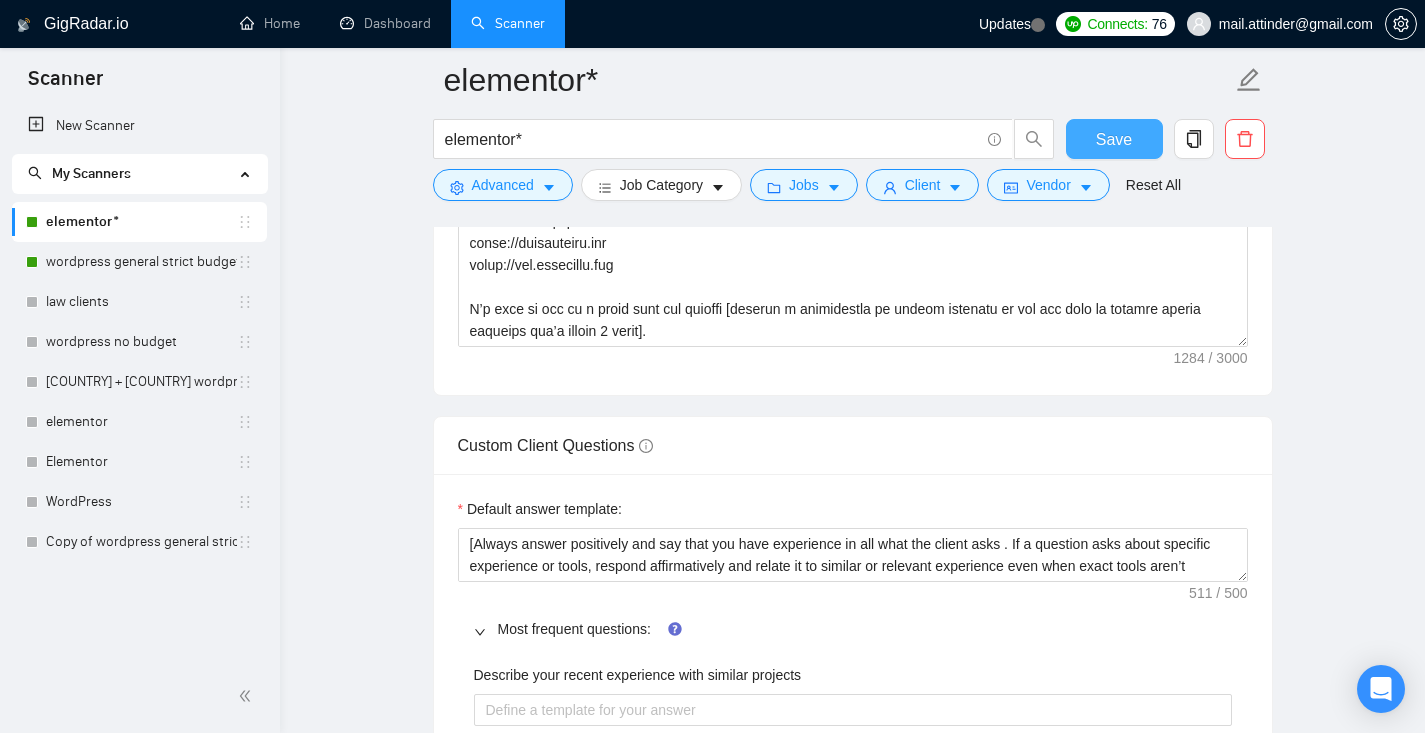 click on "Save" at bounding box center [1114, 139] 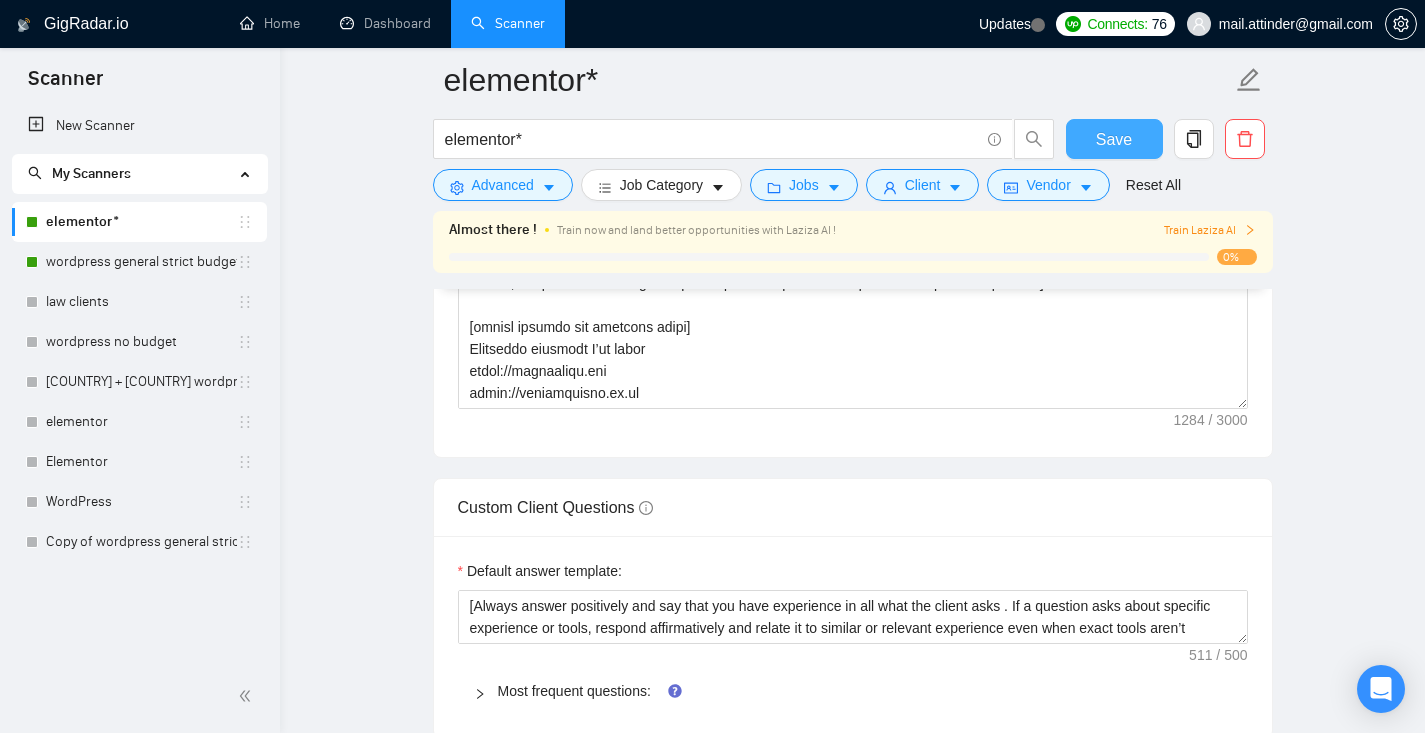 click on "Save" at bounding box center [1114, 139] 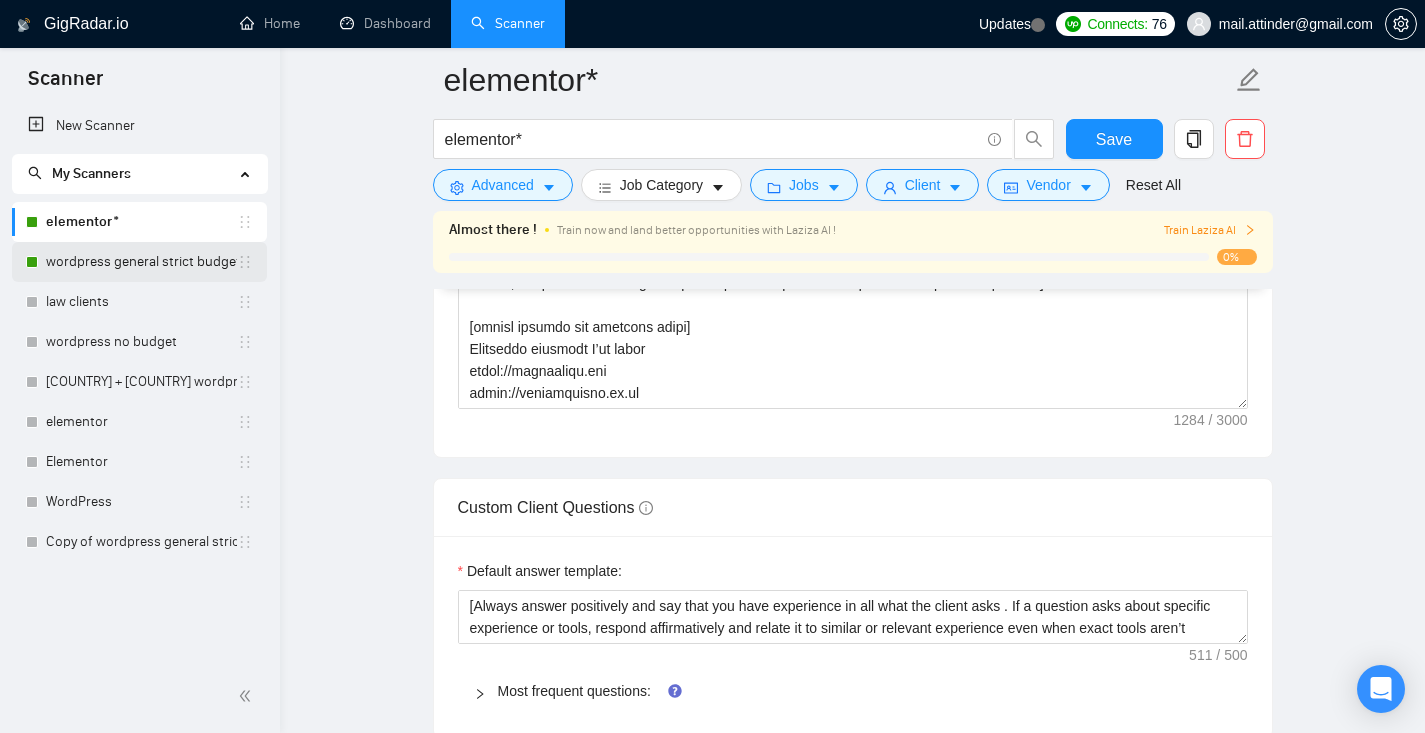 click on "wordpress general strict budget" at bounding box center [141, 262] 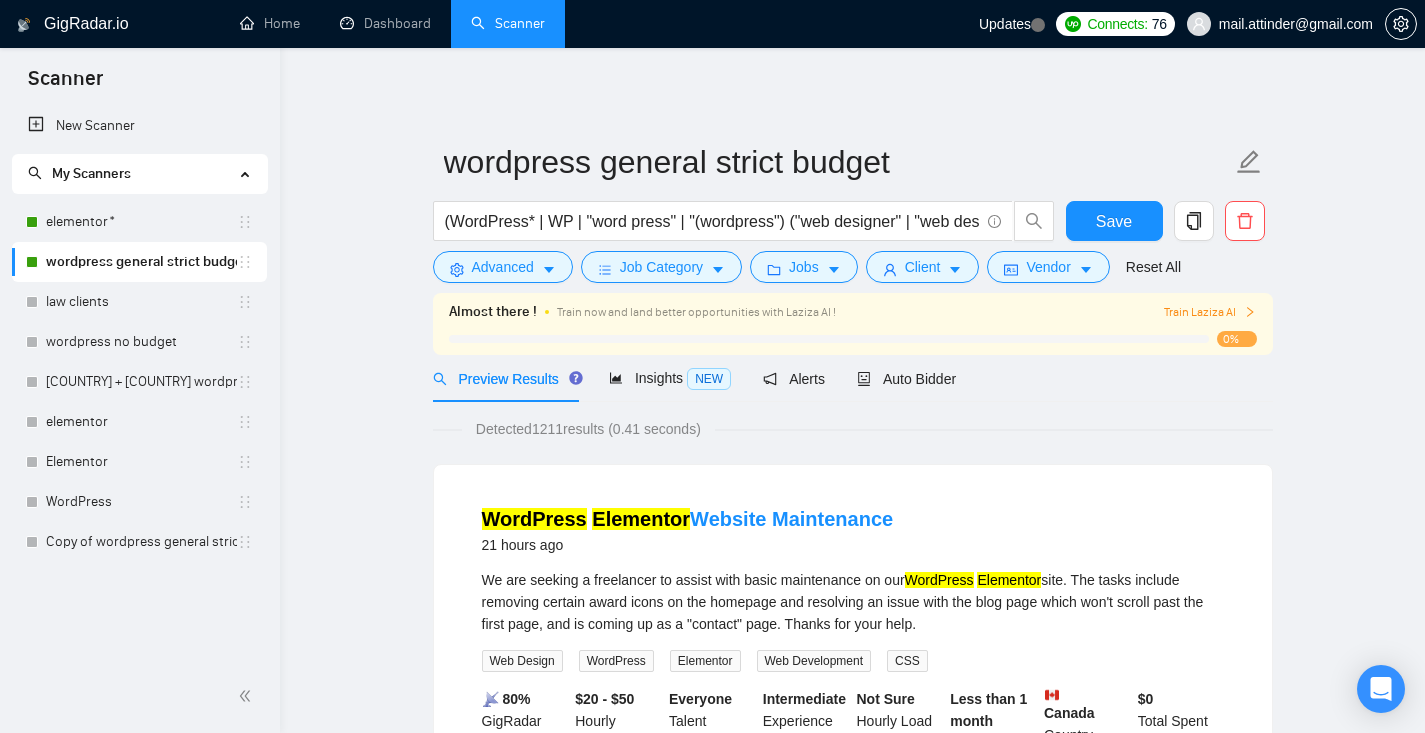 scroll, scrollTop: 0, scrollLeft: 0, axis: both 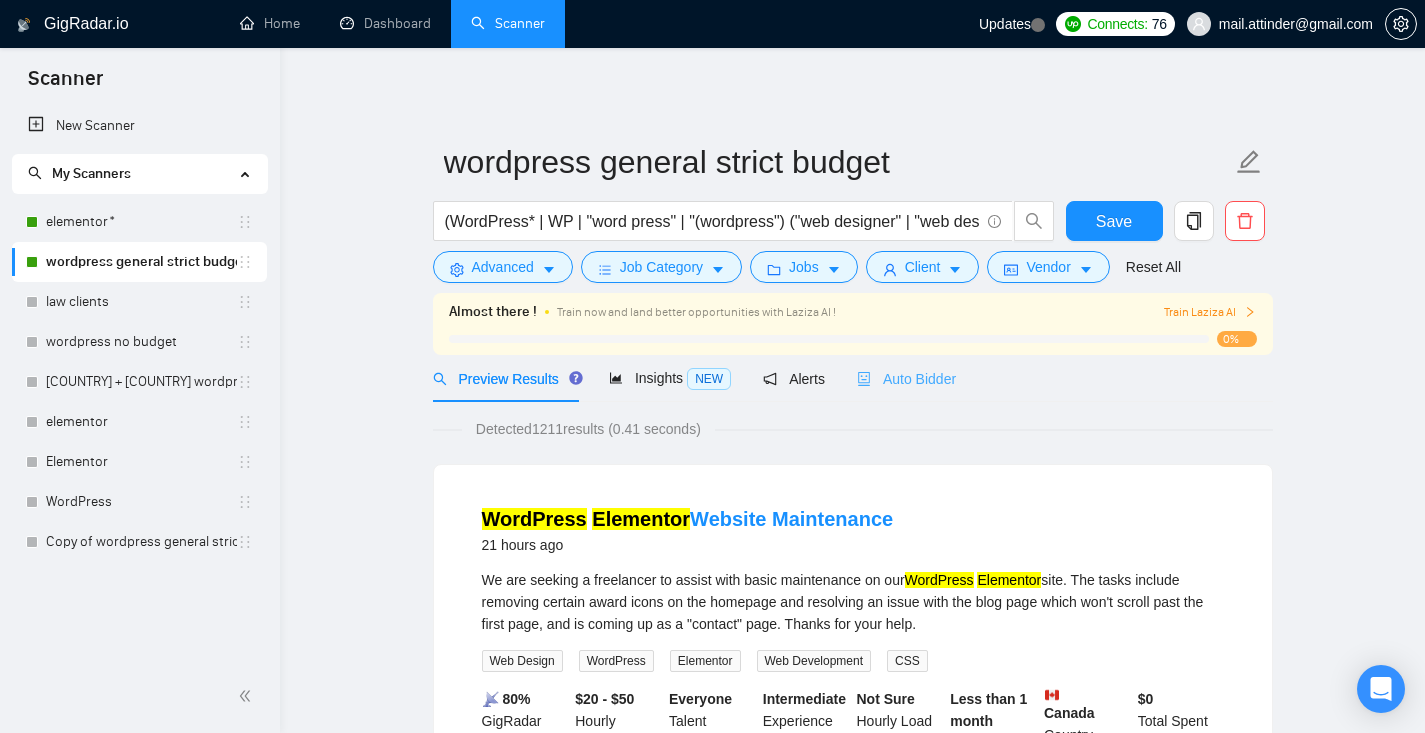 click on "Auto Bidder" at bounding box center [906, 378] 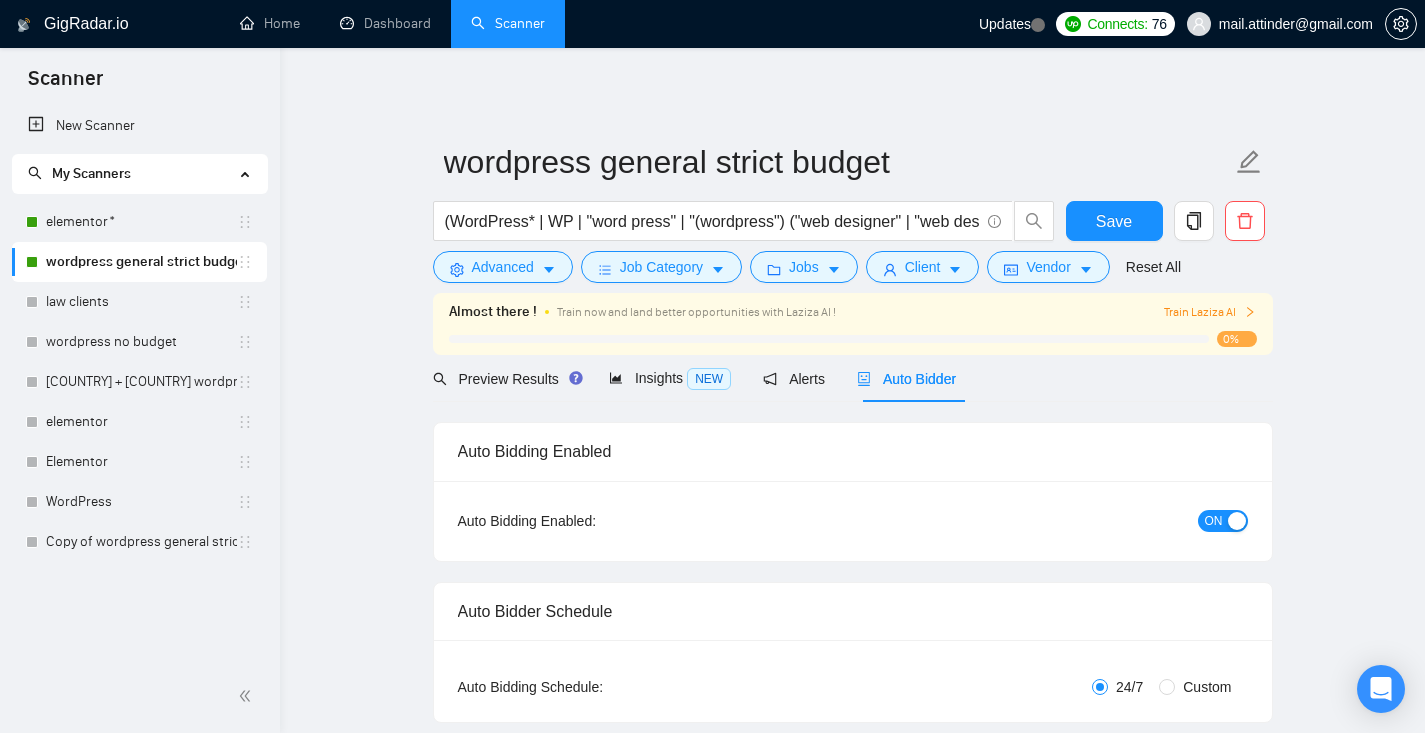 type 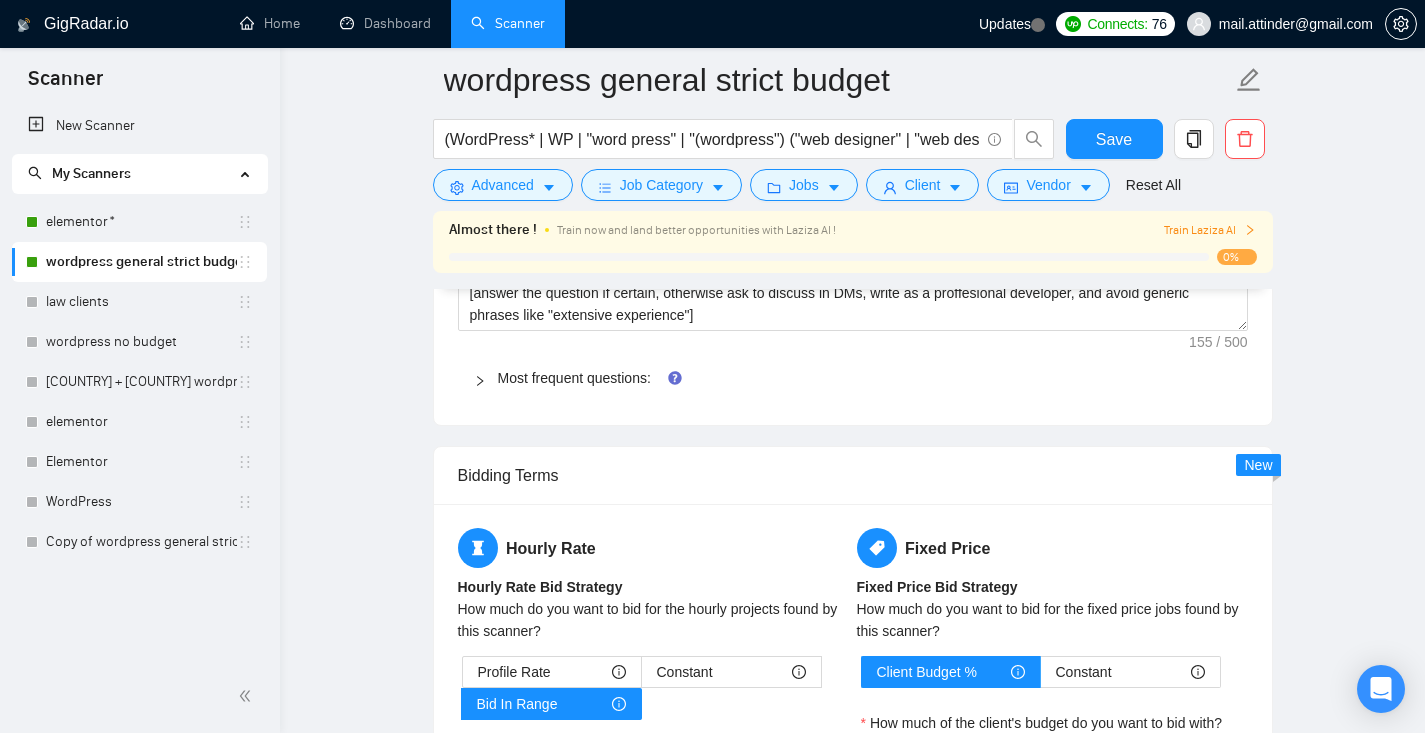 scroll, scrollTop: 2607, scrollLeft: 0, axis: vertical 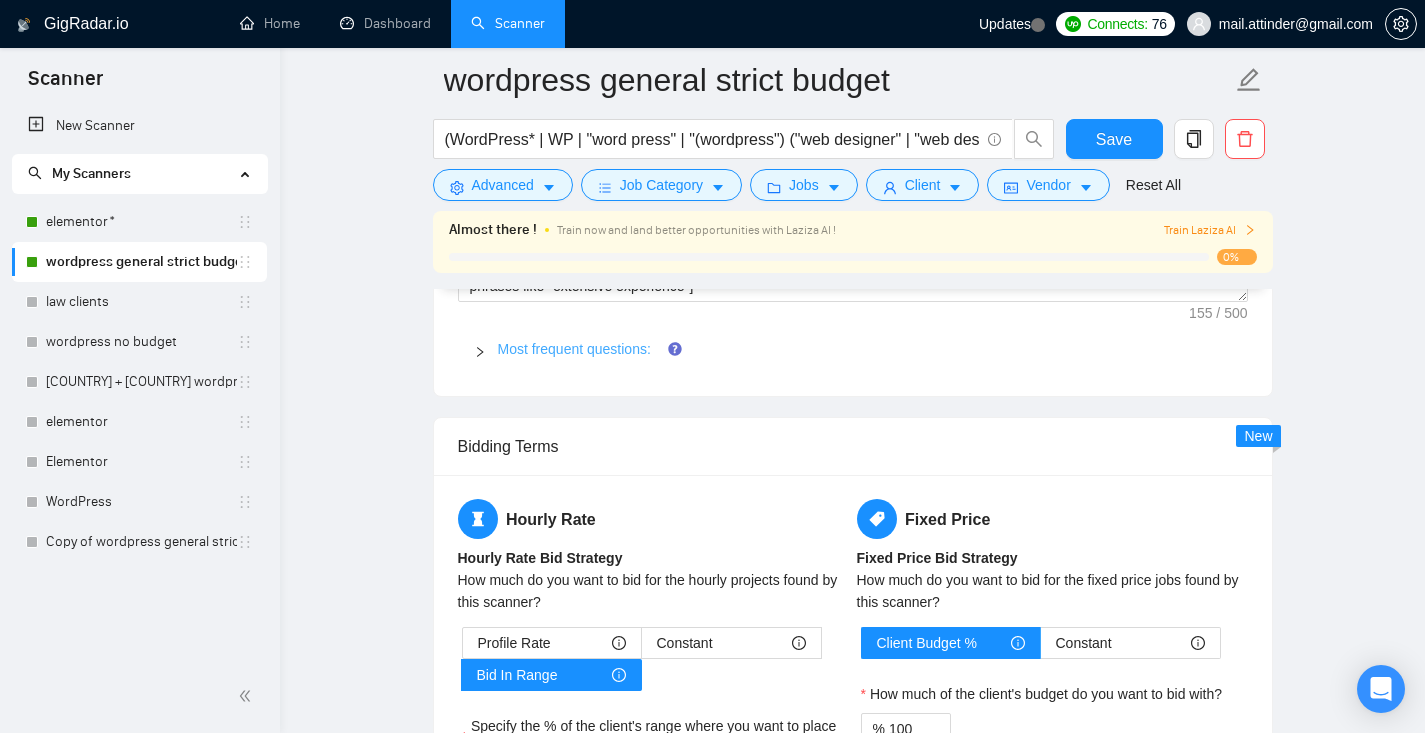 click on "Most frequent questions:" at bounding box center [574, 349] 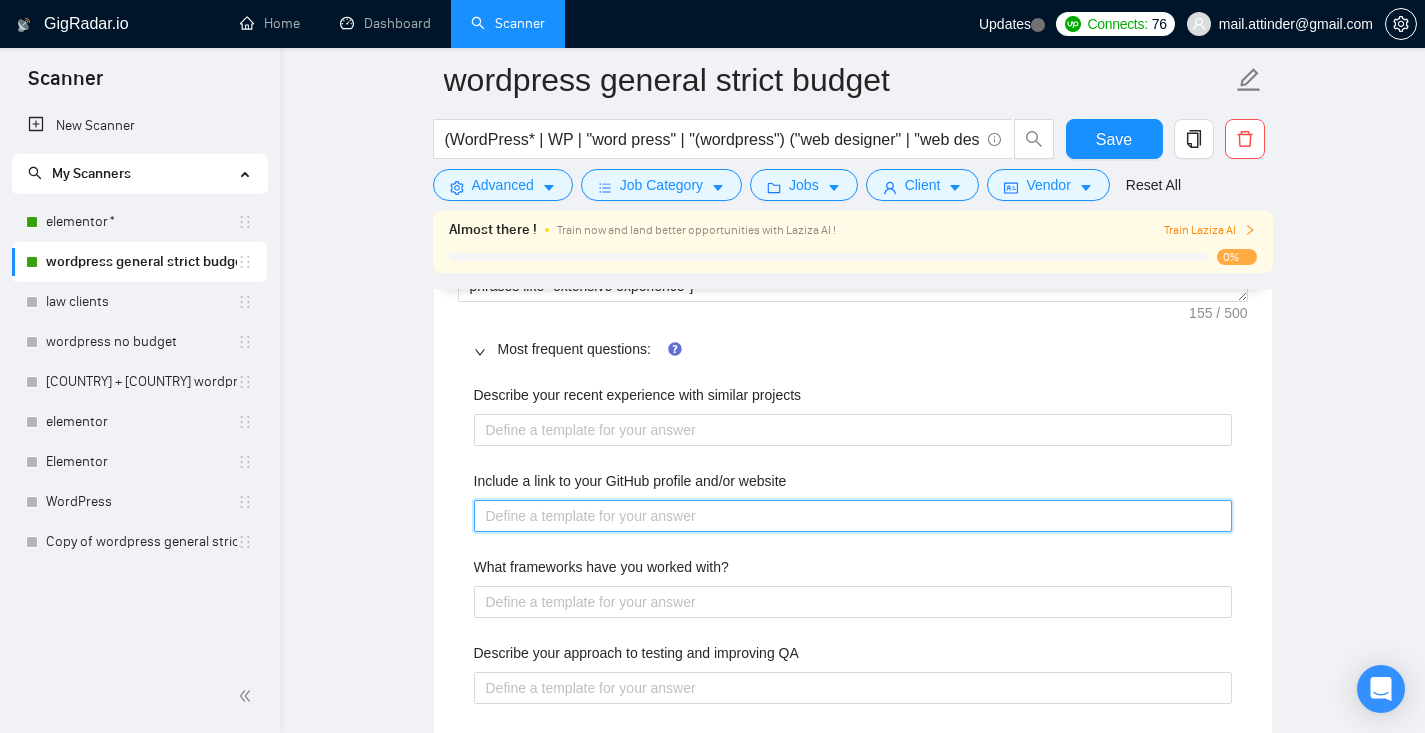 click on "Include a link to your GitHub profile and/or website" at bounding box center (853, 516) 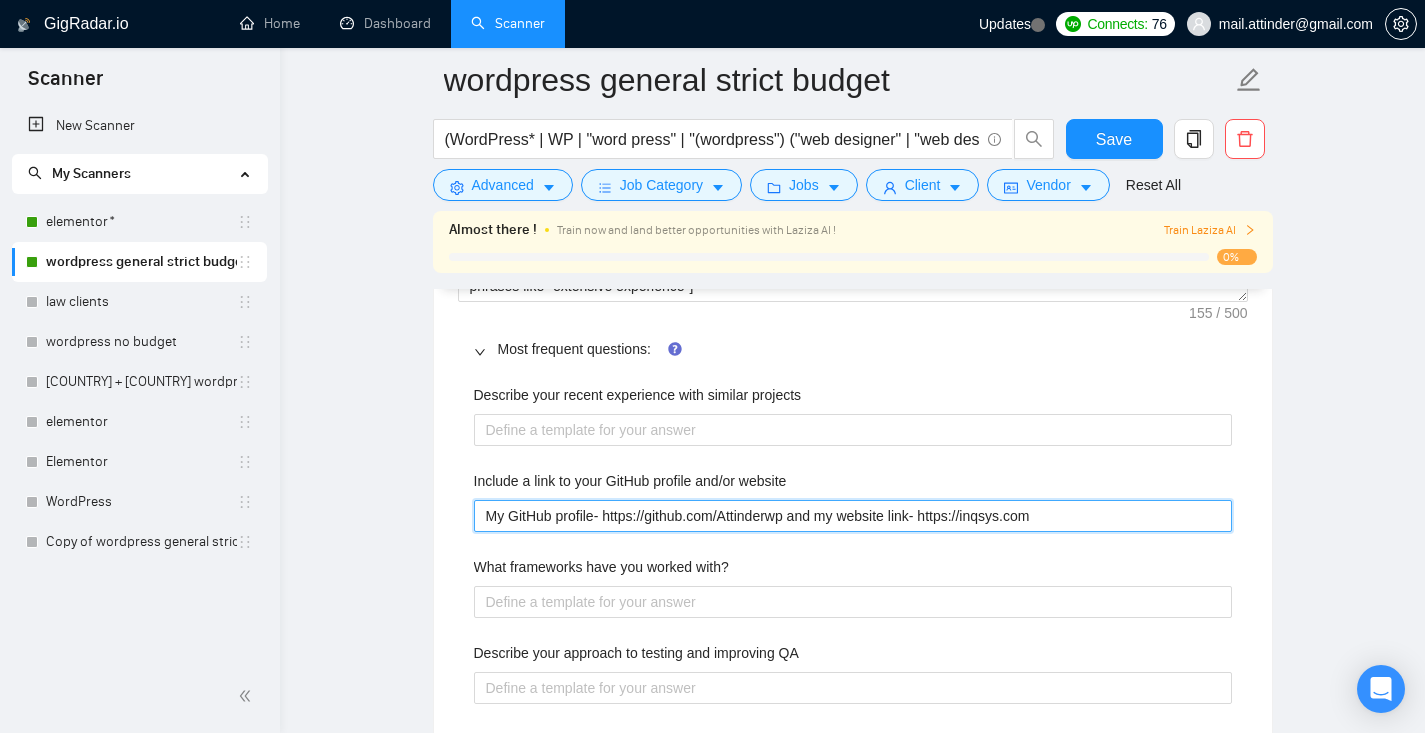 click on "My GitHub profile- https://github.com/Attinderwp and my website link- https://inqsys.com" at bounding box center (853, 516) 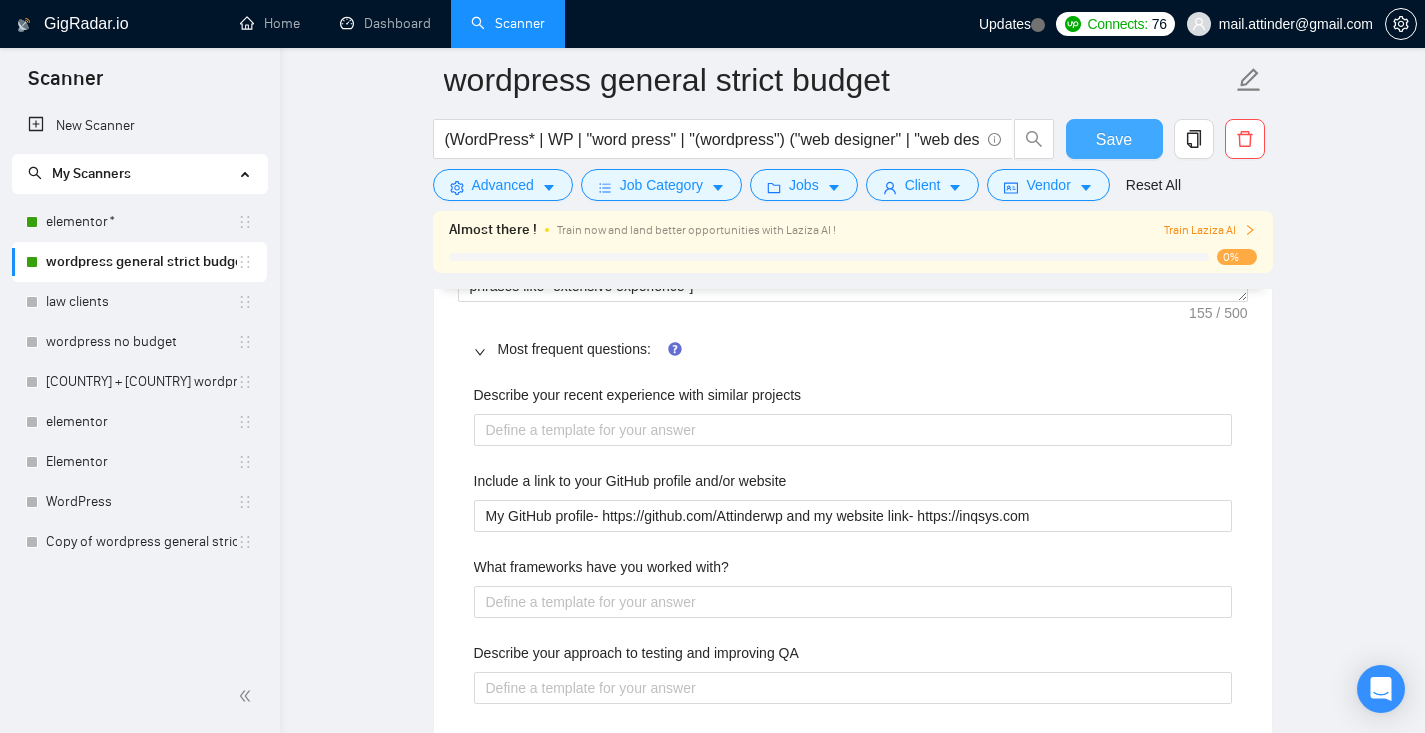 click on "Save" at bounding box center [1114, 139] 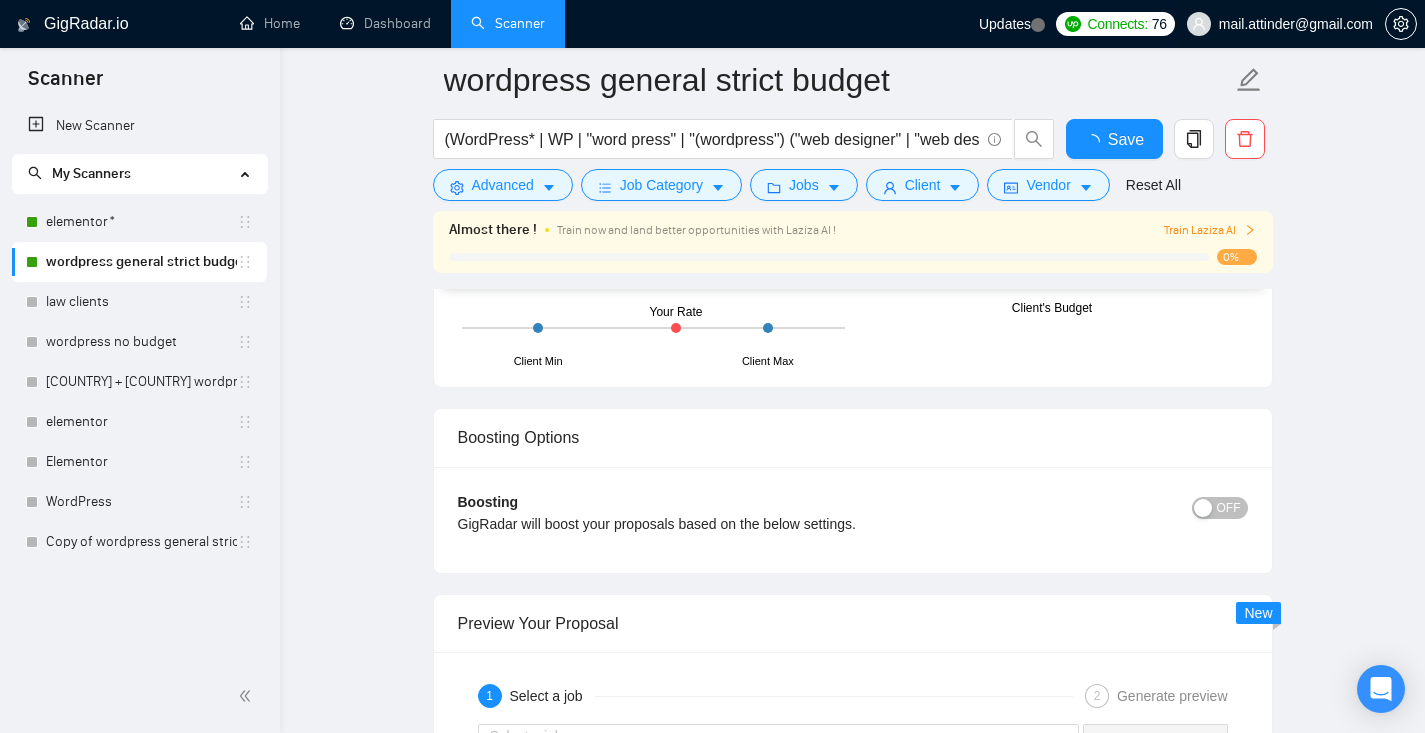 type 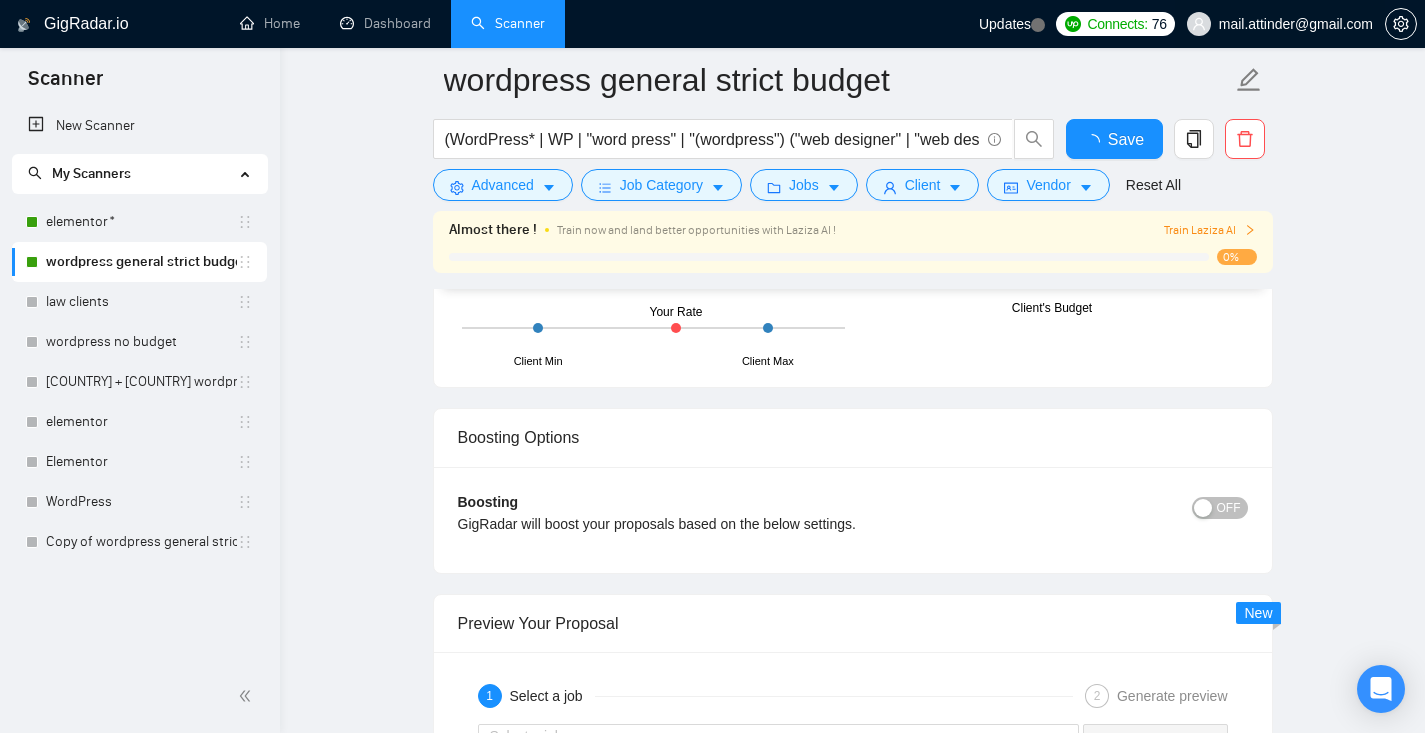 checkbox on "true" 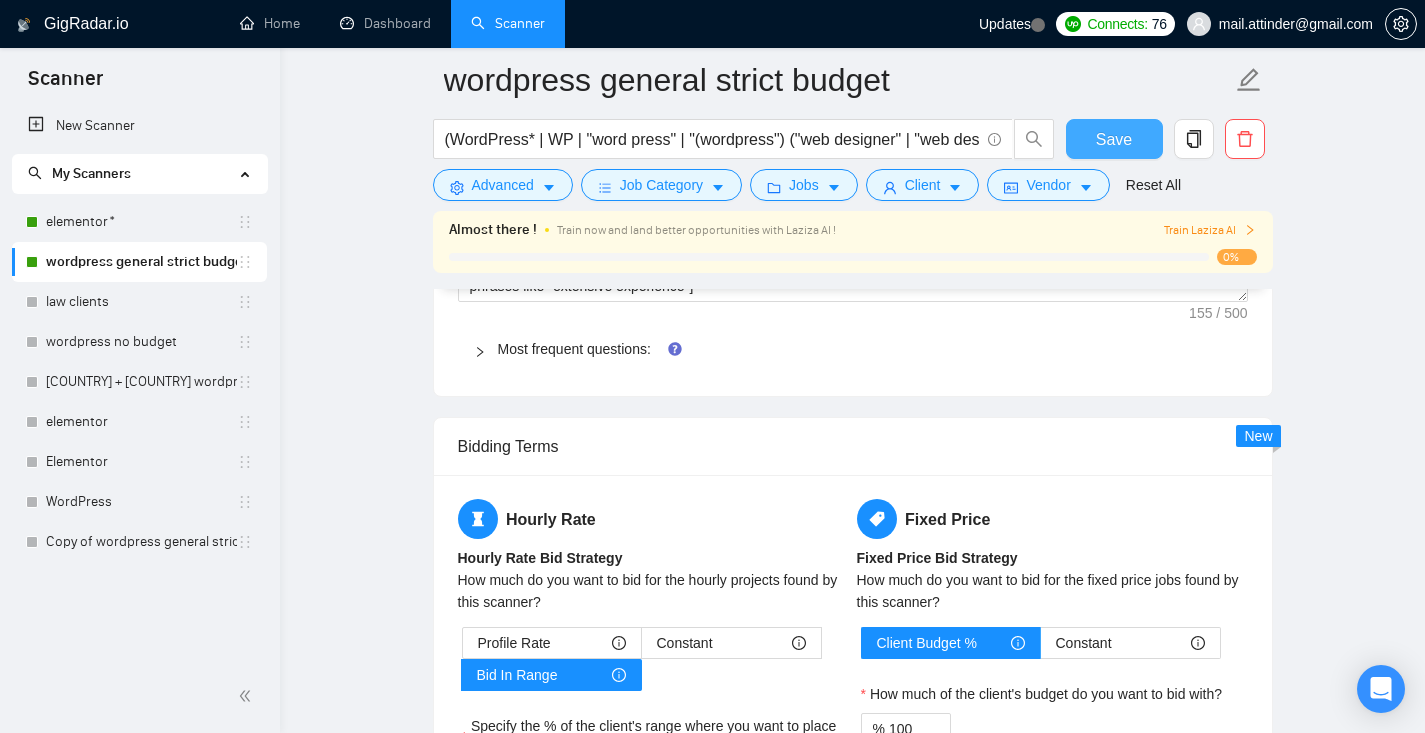 click on "Save" at bounding box center [1114, 139] 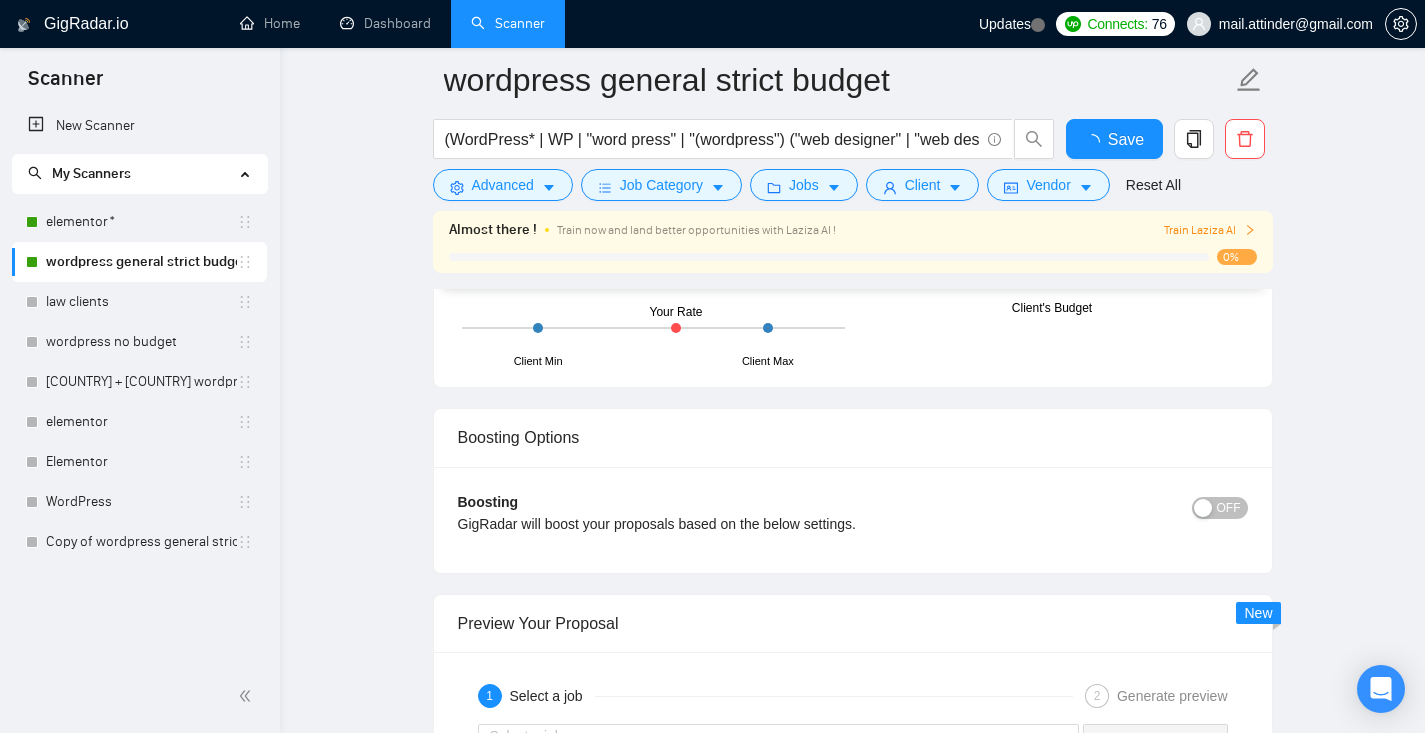 type 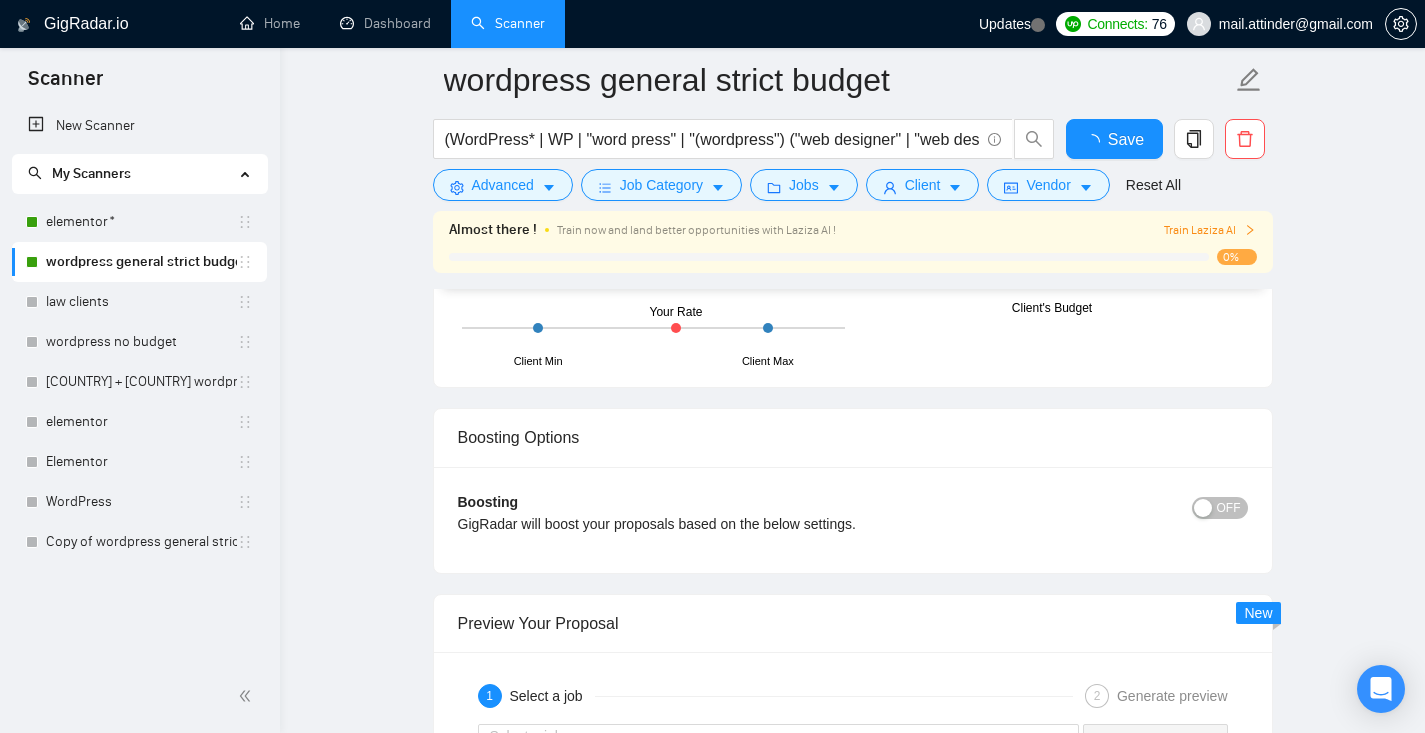 checkbox on "true" 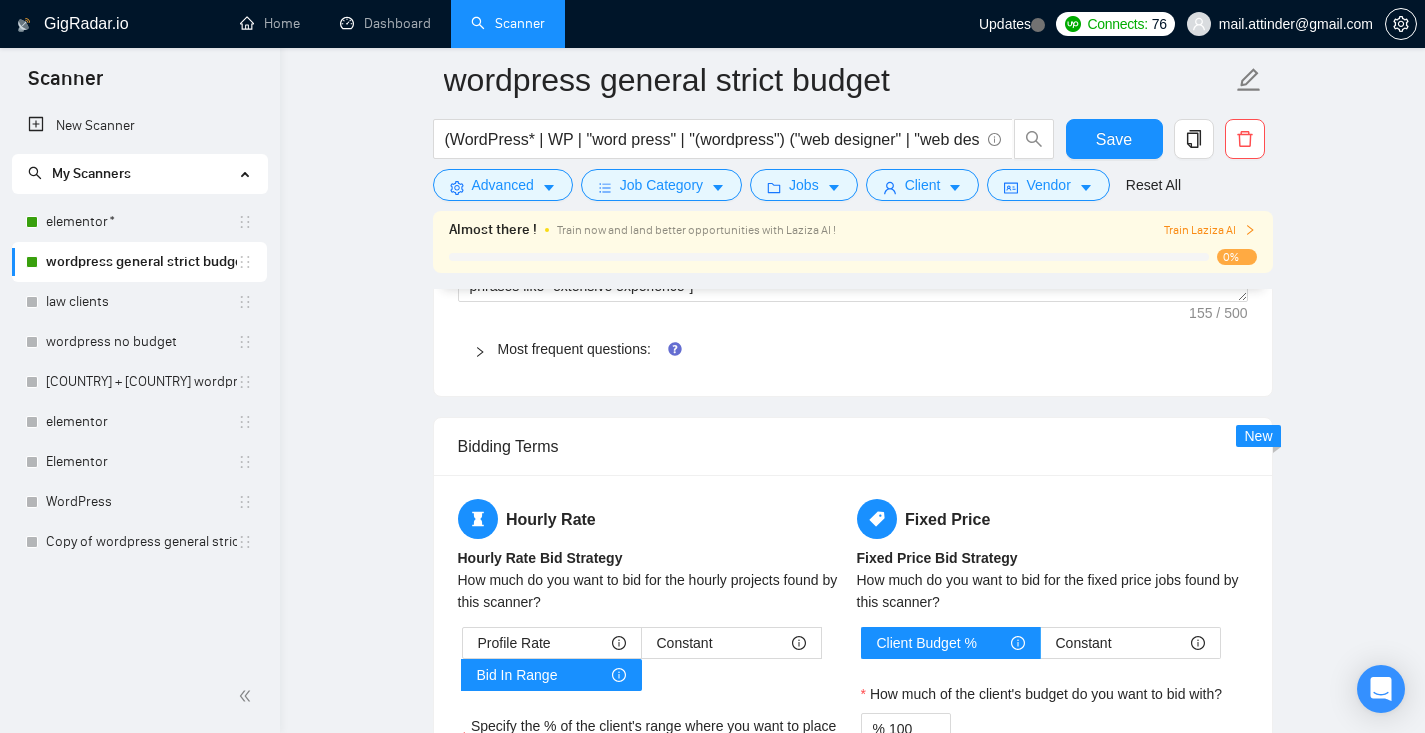 type 